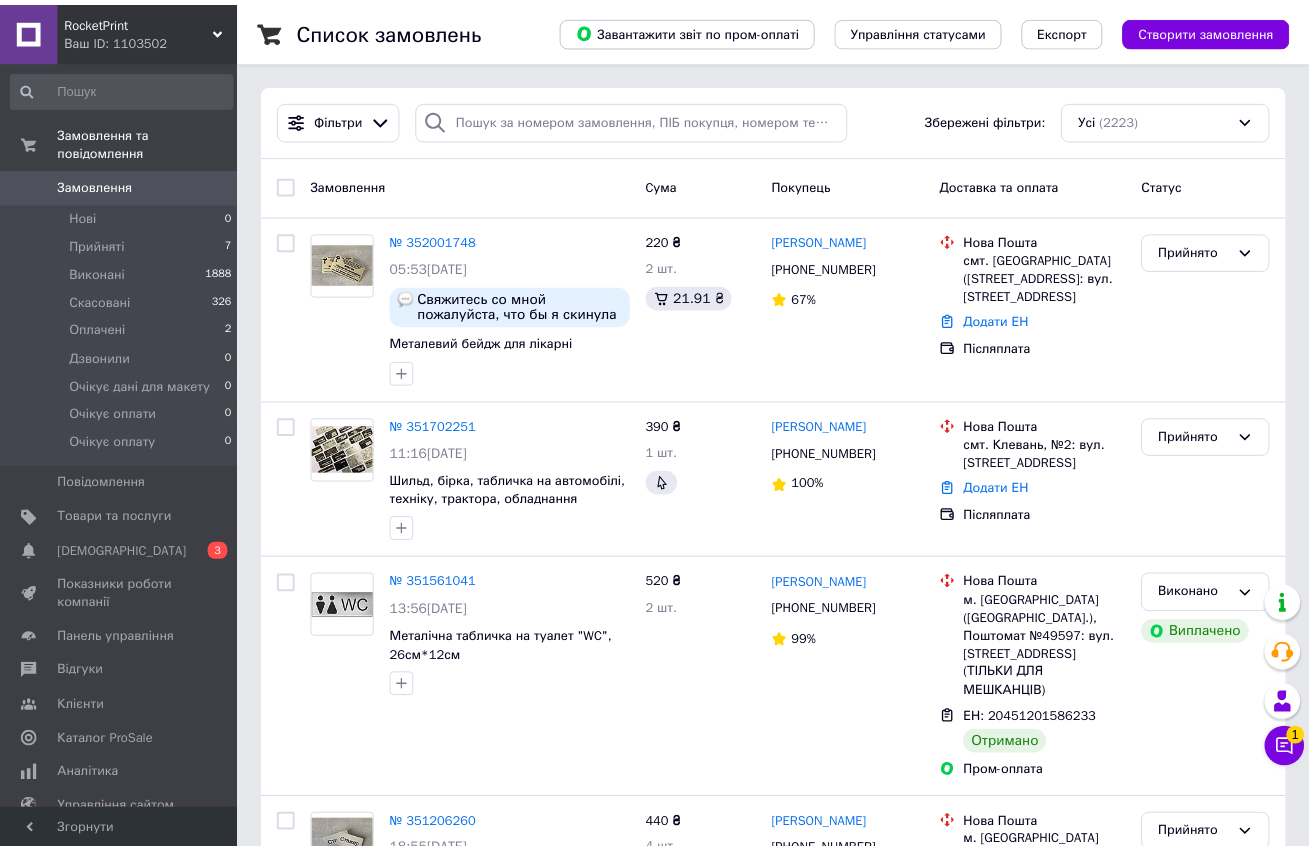scroll, scrollTop: 0, scrollLeft: 0, axis: both 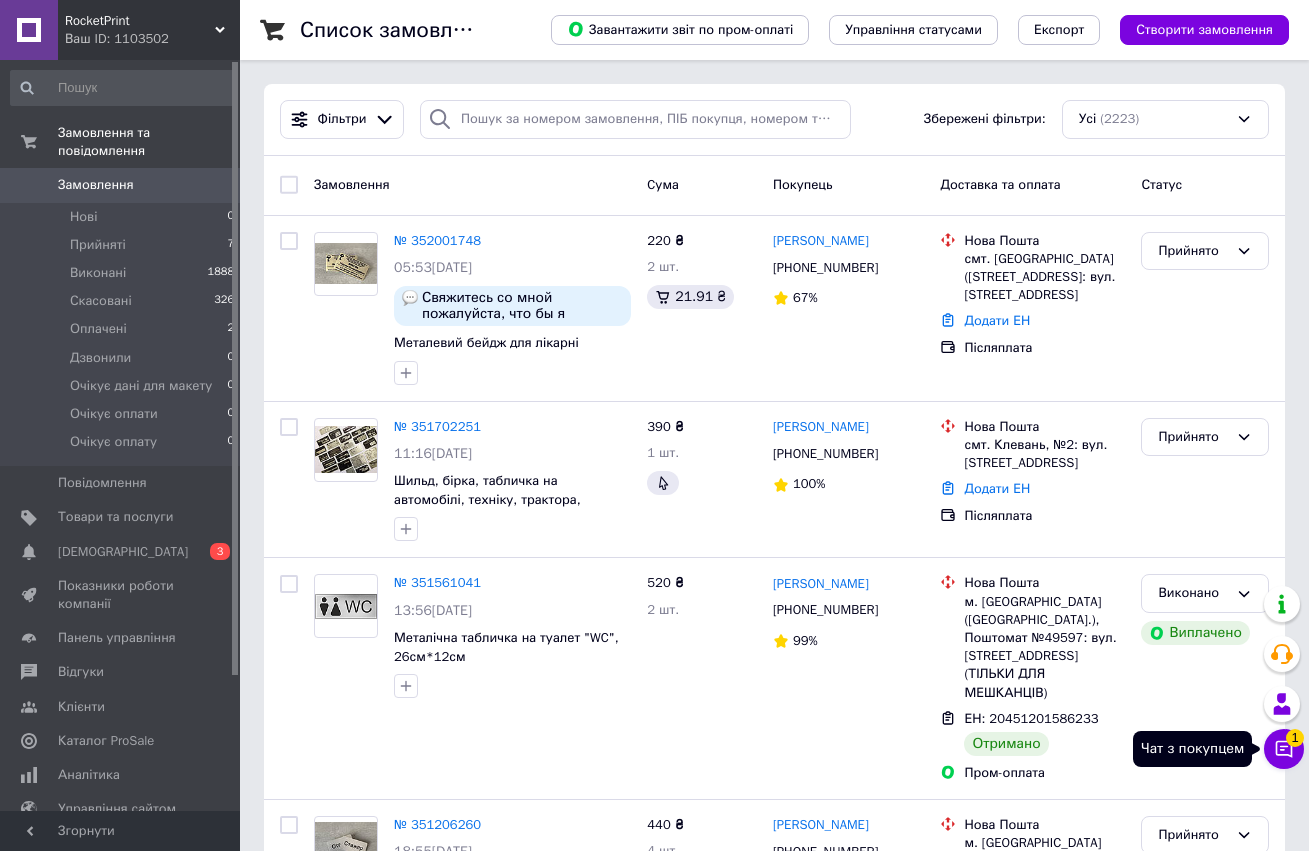 click 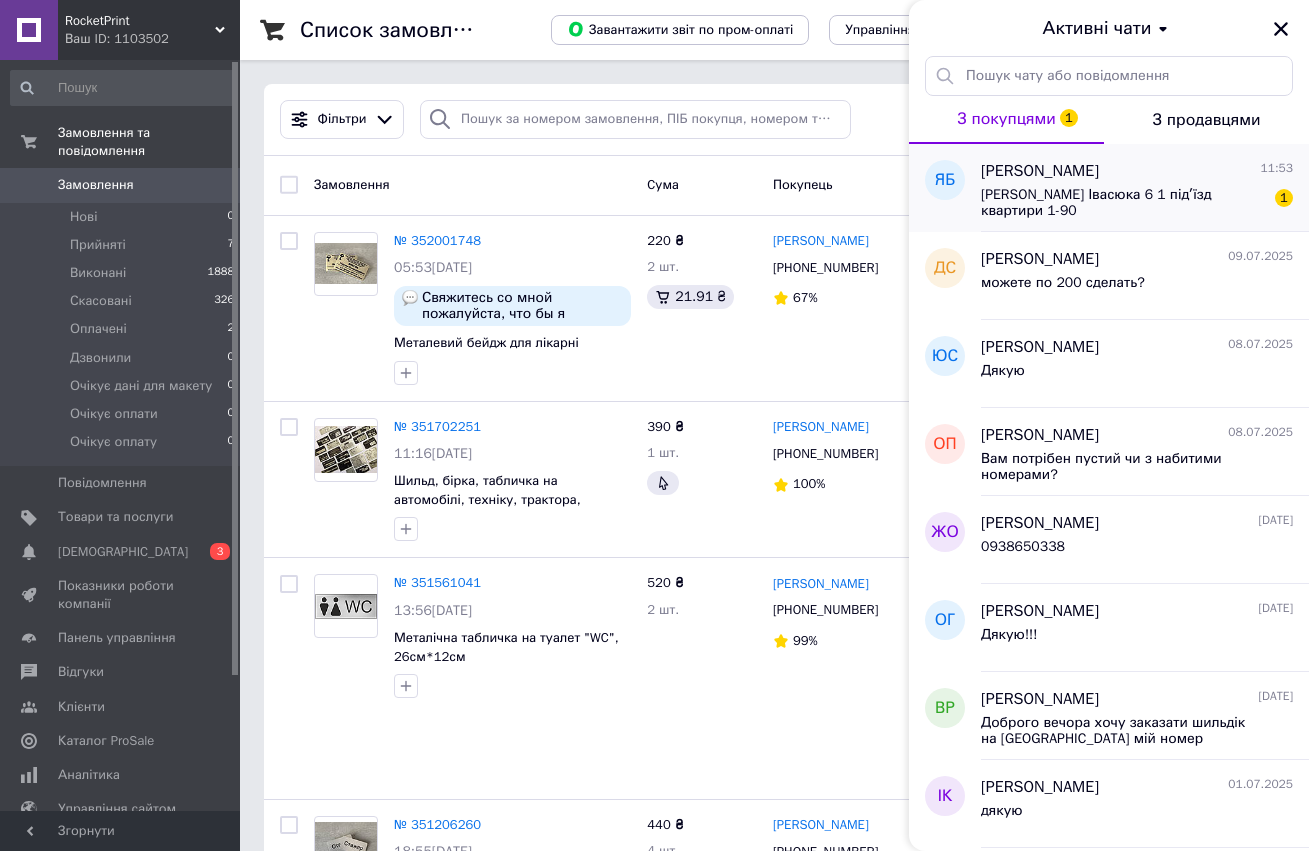 click on "[PERSON_NAME] Івасюка 6 1 підʼїзд квартири 1-90" at bounding box center (1123, 203) 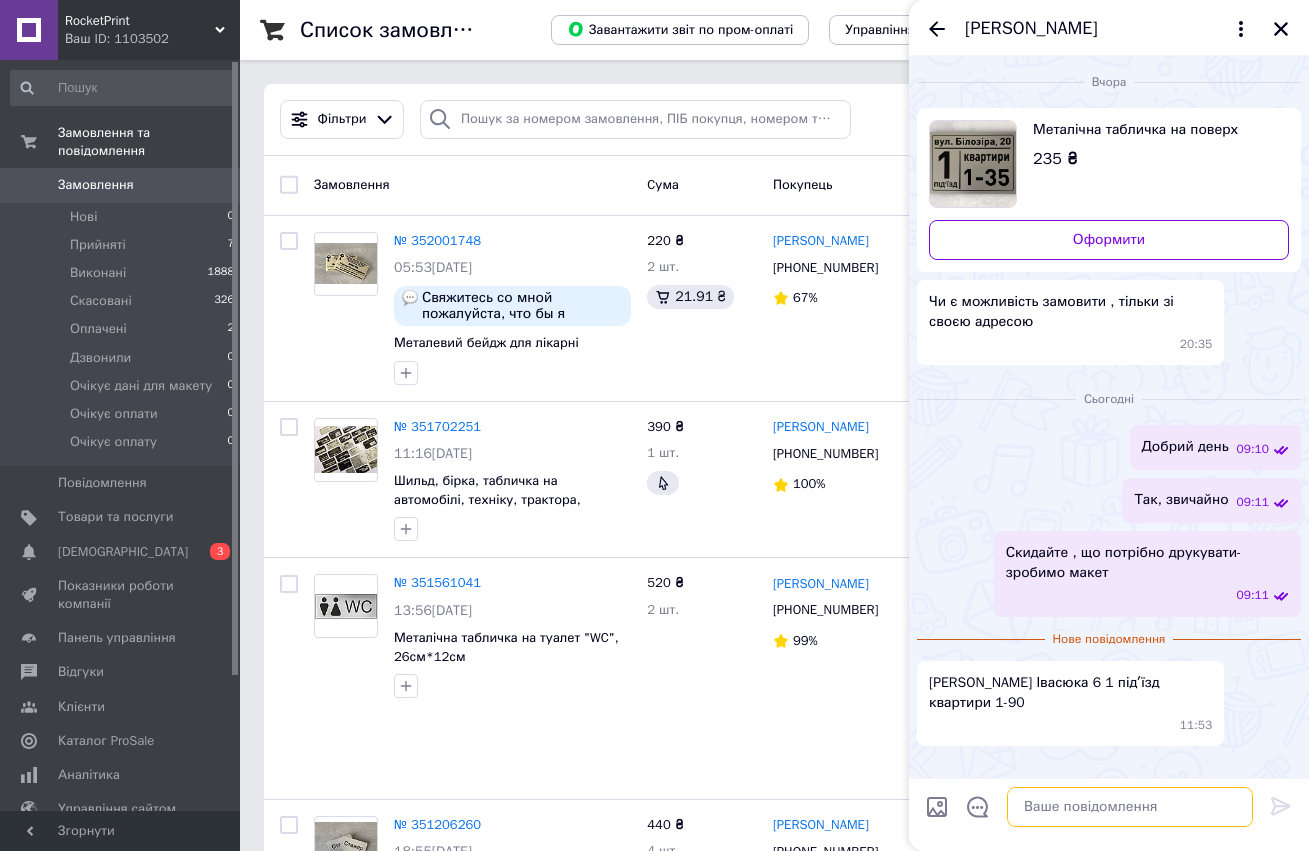 click at bounding box center [1130, 807] 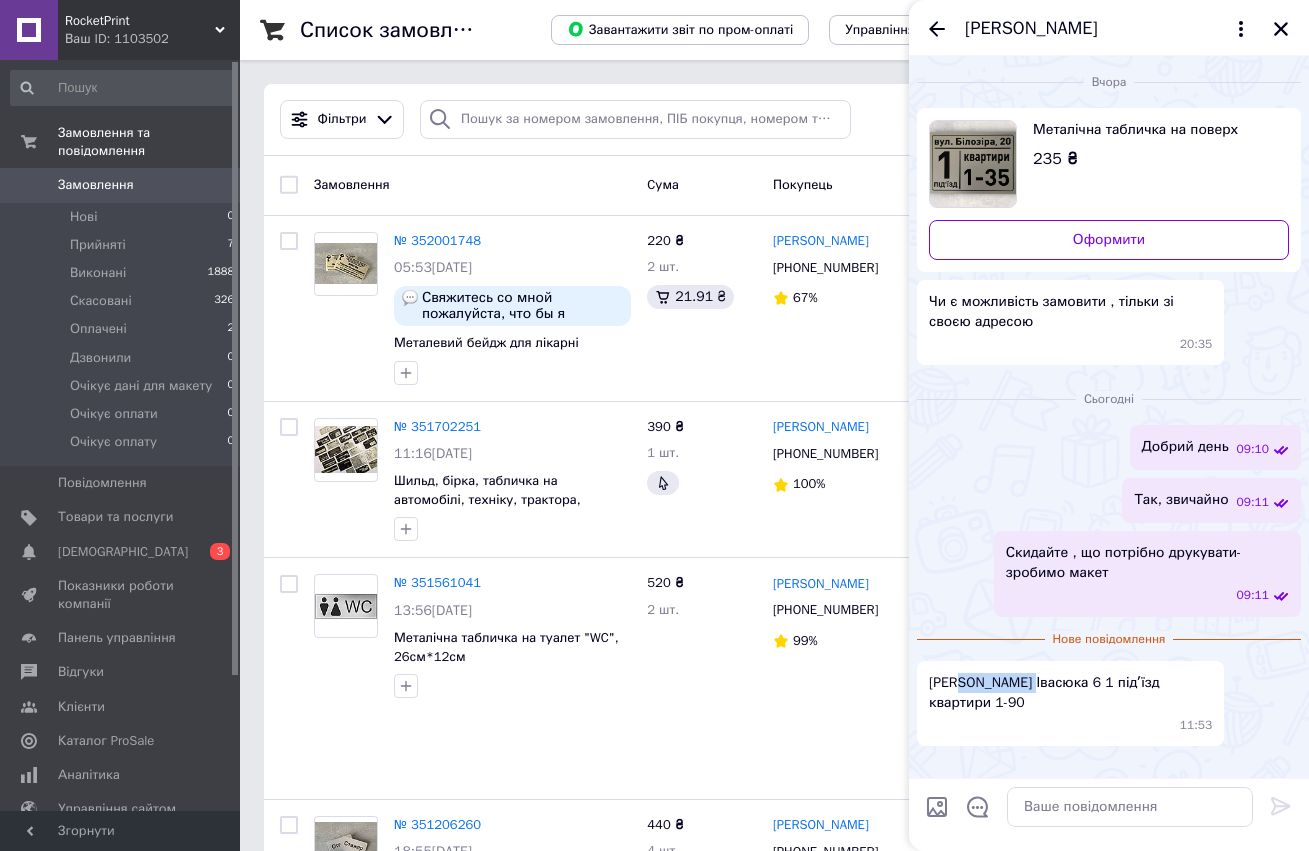 drag, startPoint x: 961, startPoint y: 684, endPoint x: 1024, endPoint y: 683, distance: 63.007935 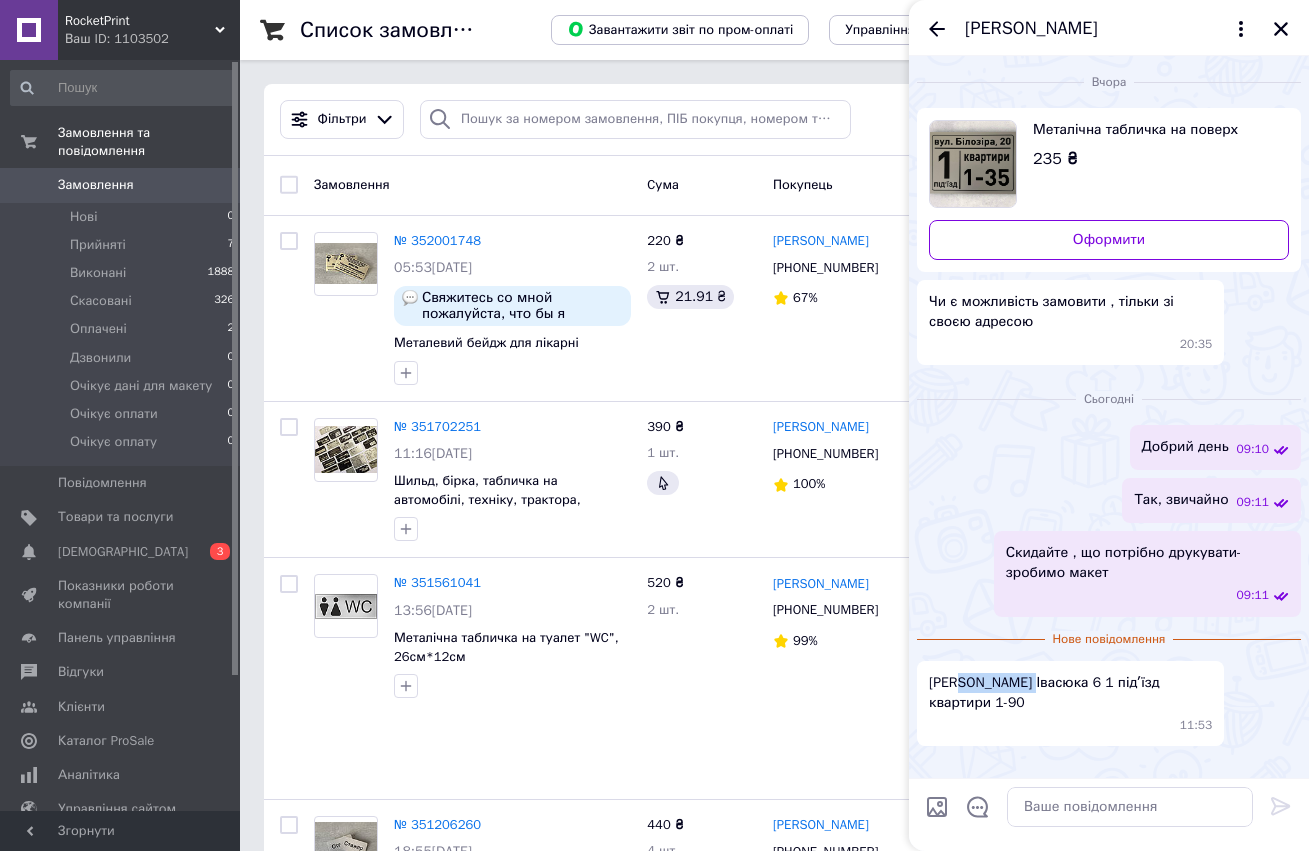 copy on "В. [GEOGRAPHIC_DATA]" 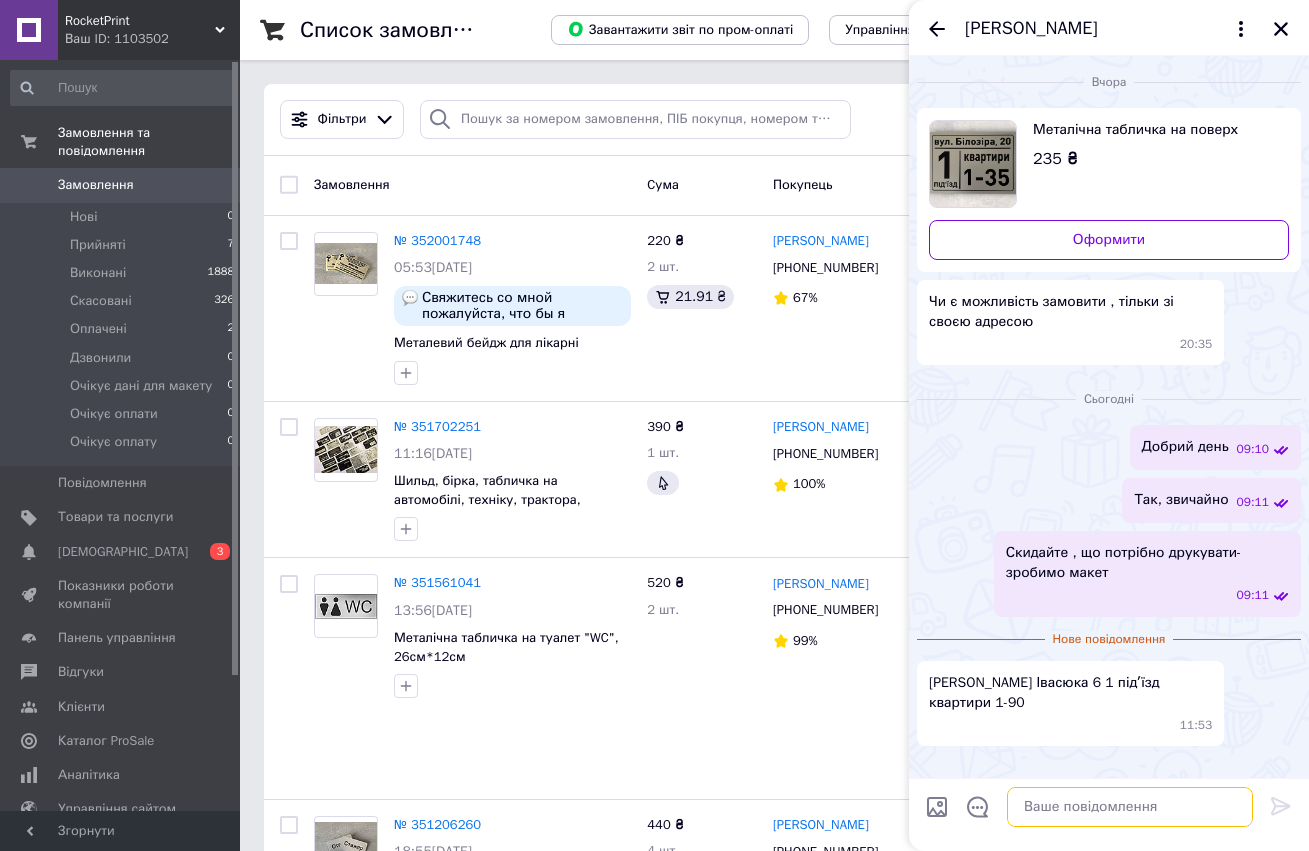 click at bounding box center (1130, 807) 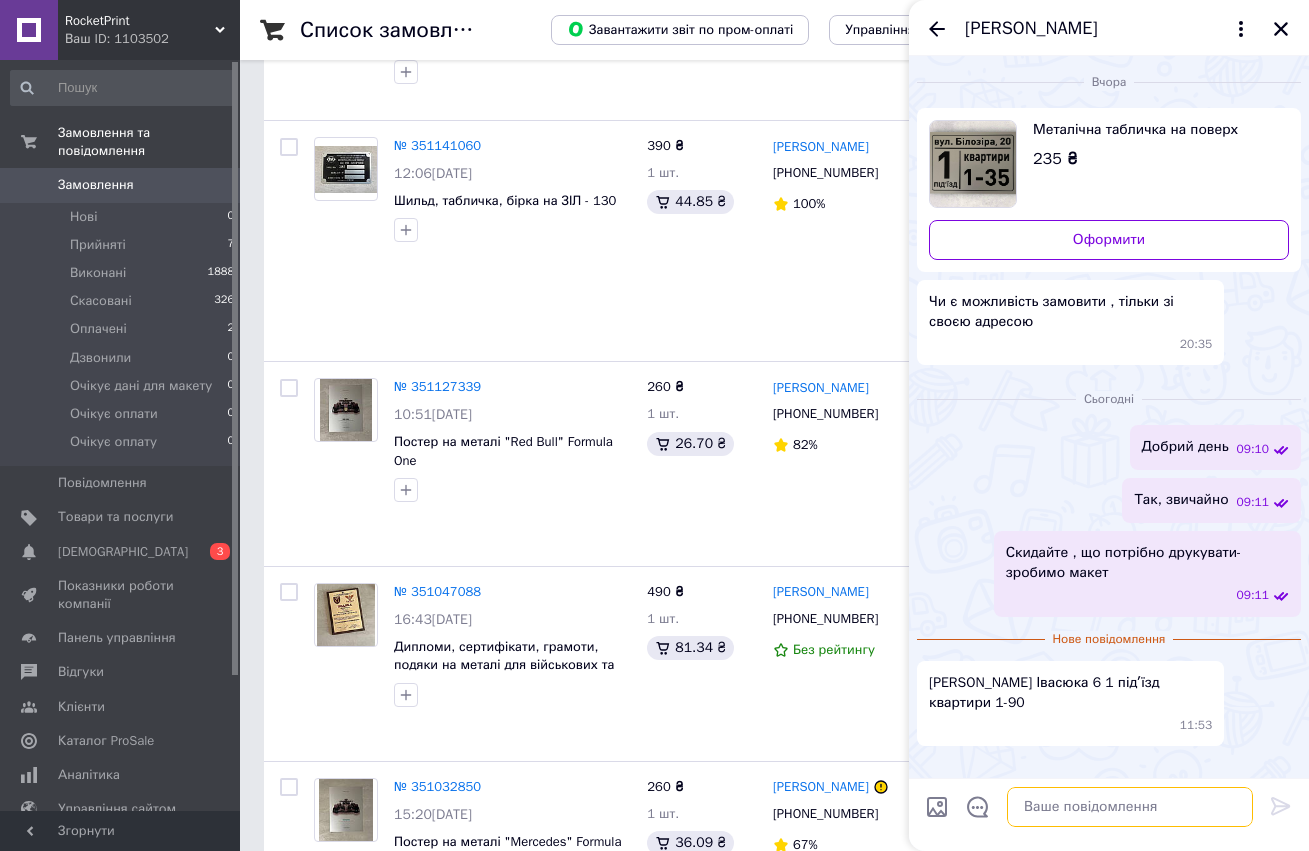 scroll, scrollTop: 1758, scrollLeft: 0, axis: vertical 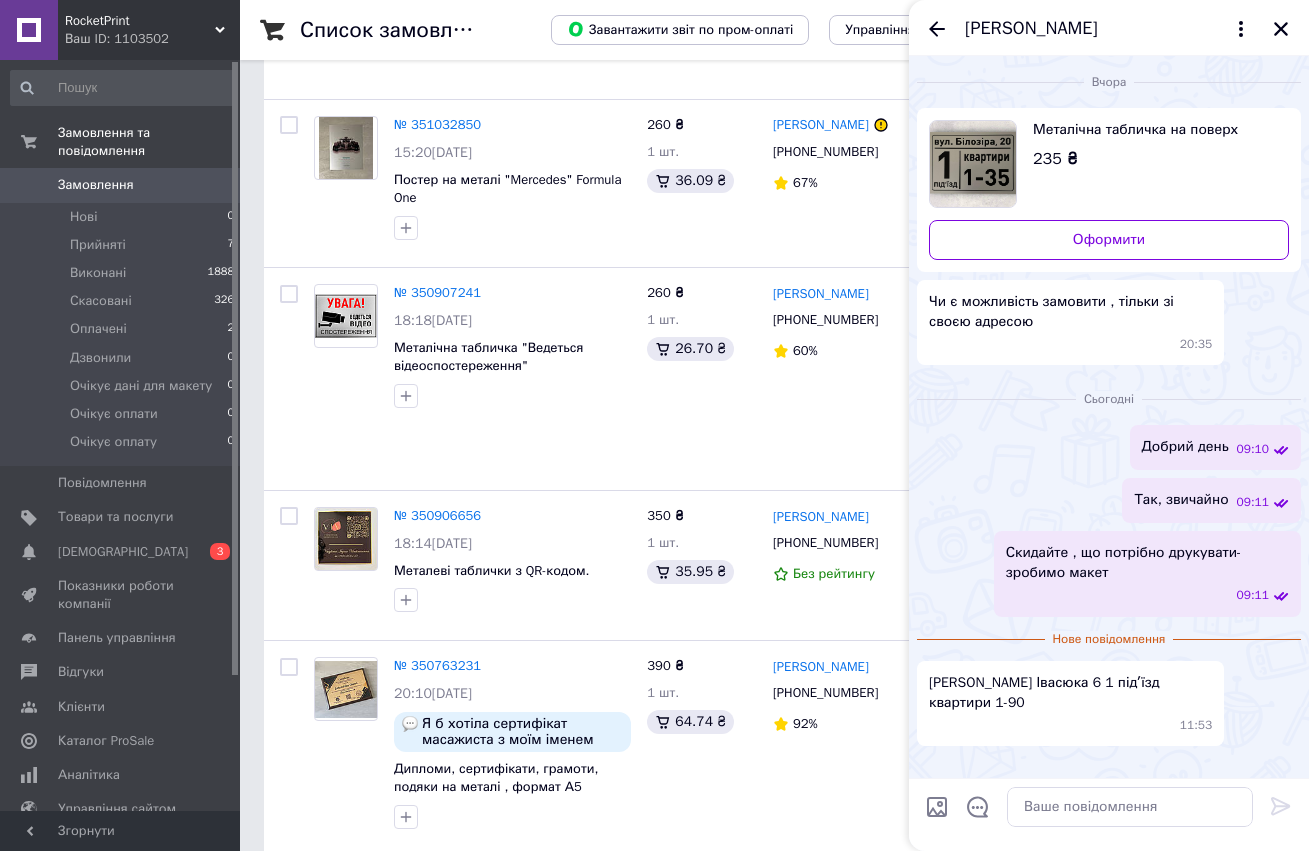 click on "[PERSON_NAME]" at bounding box center [1089, 29] 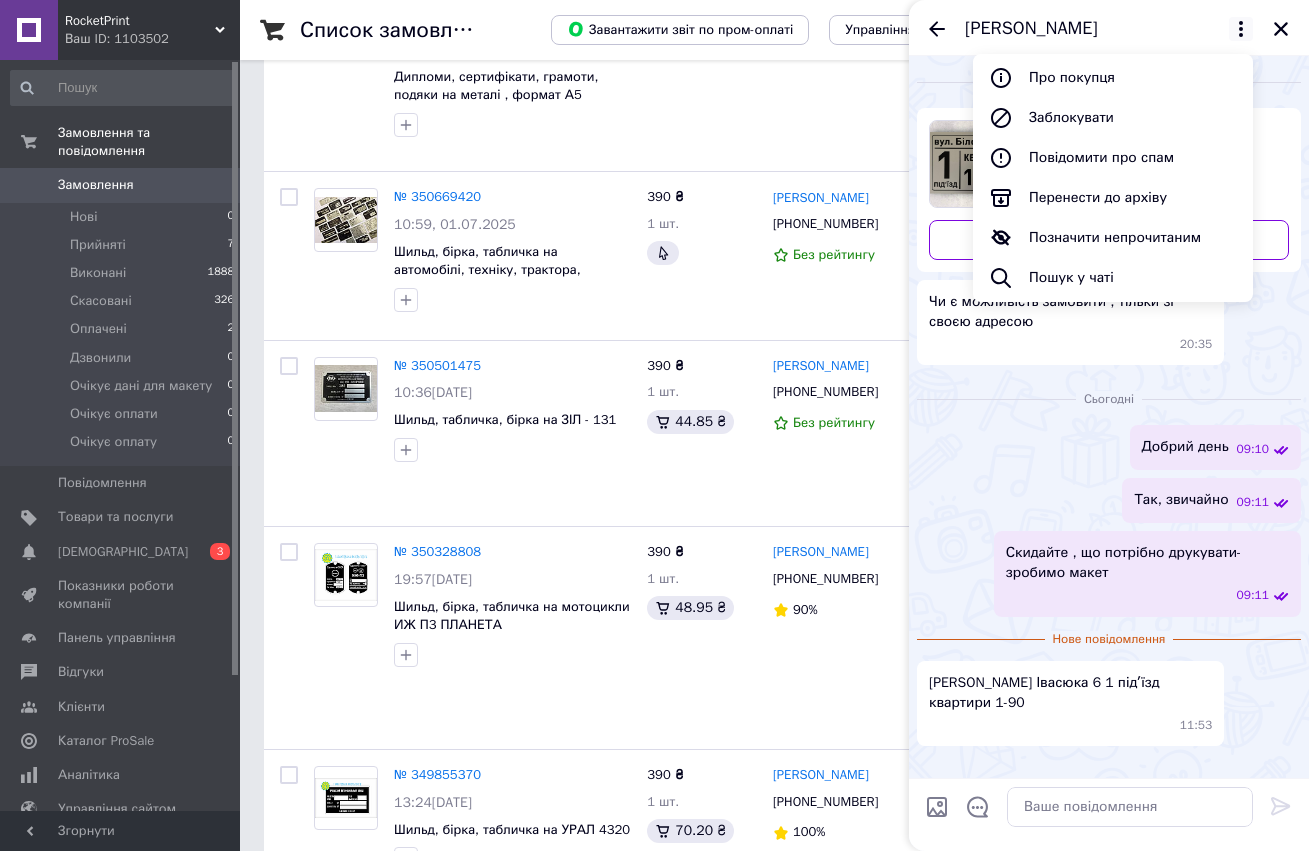 scroll, scrollTop: 2883, scrollLeft: 0, axis: vertical 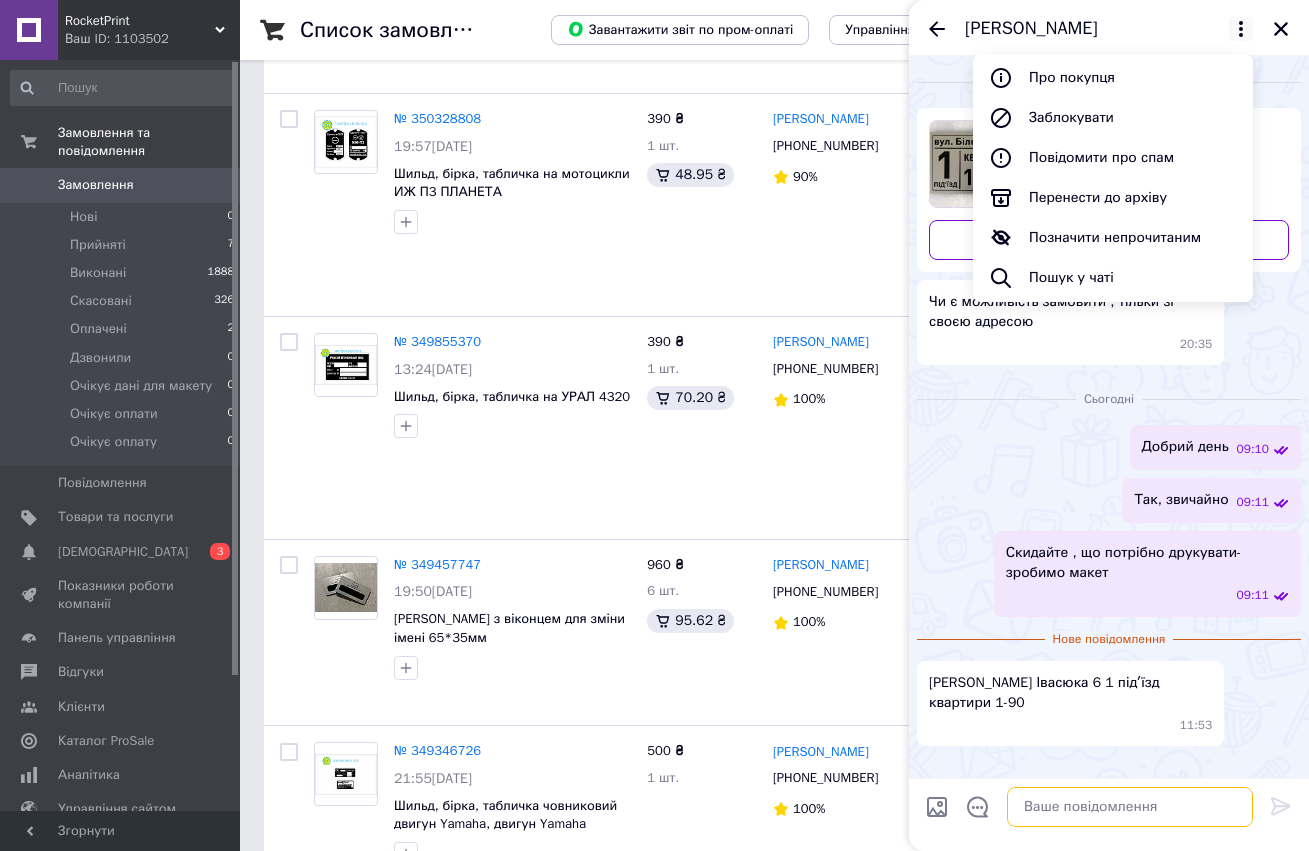 click at bounding box center (1130, 807) 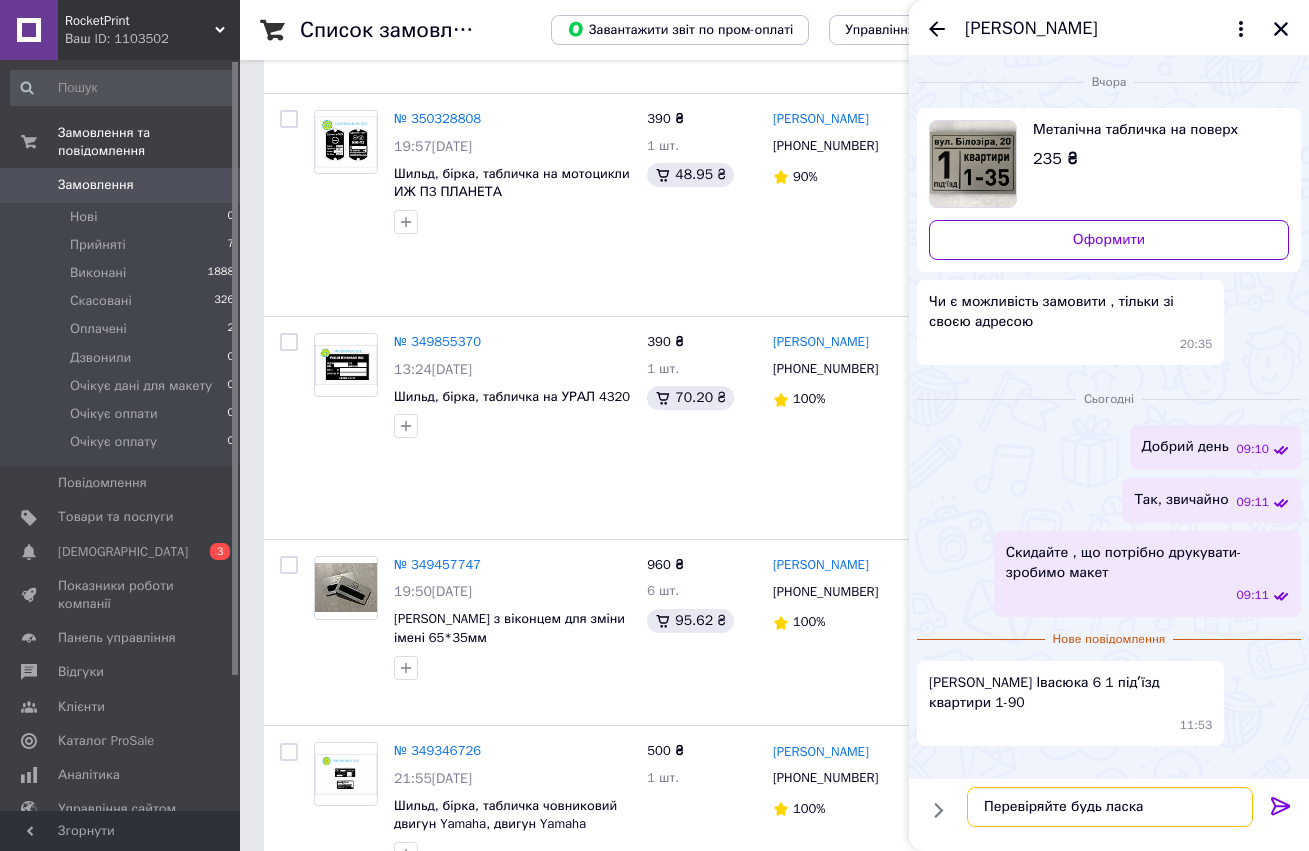 scroll, scrollTop: 3239, scrollLeft: 0, axis: vertical 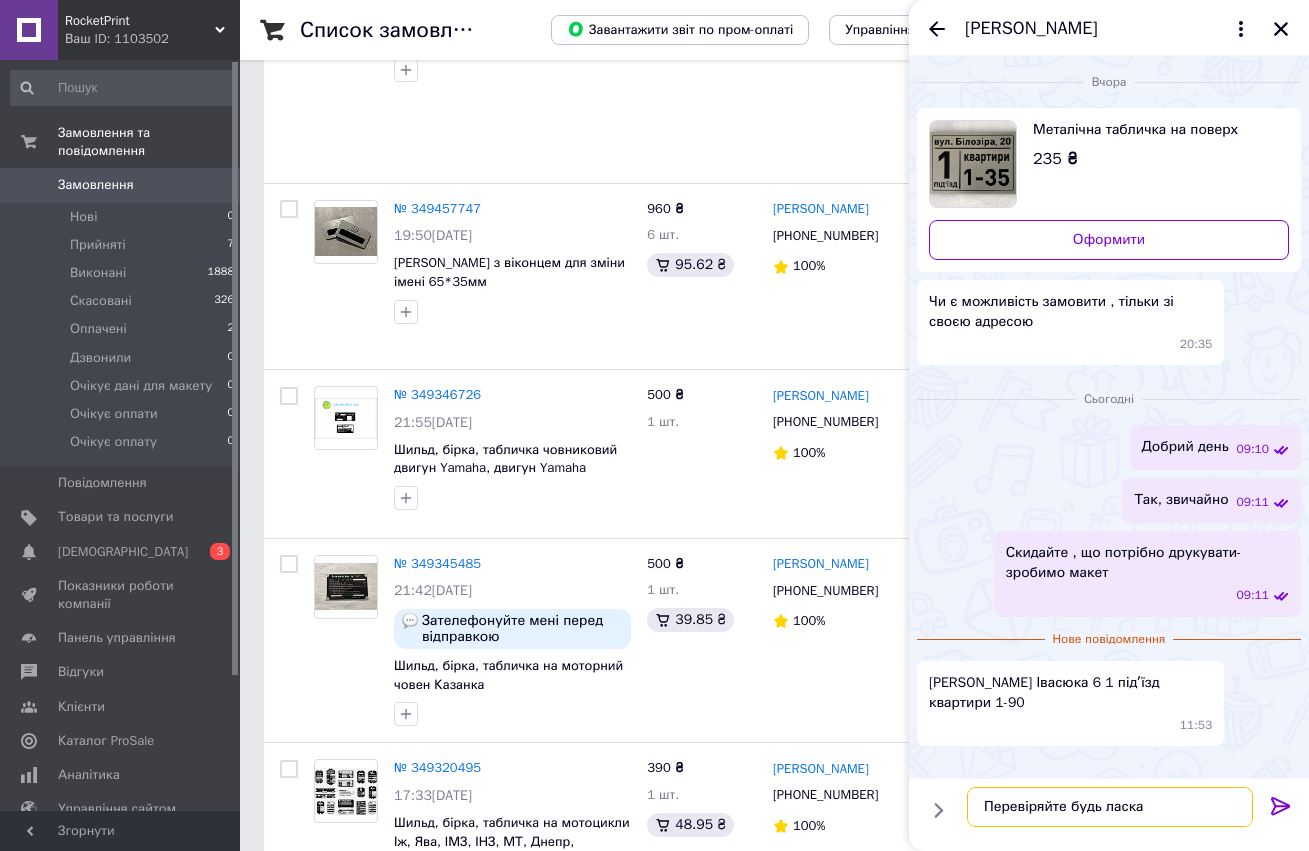 type on "Перевіряйте будь ласка" 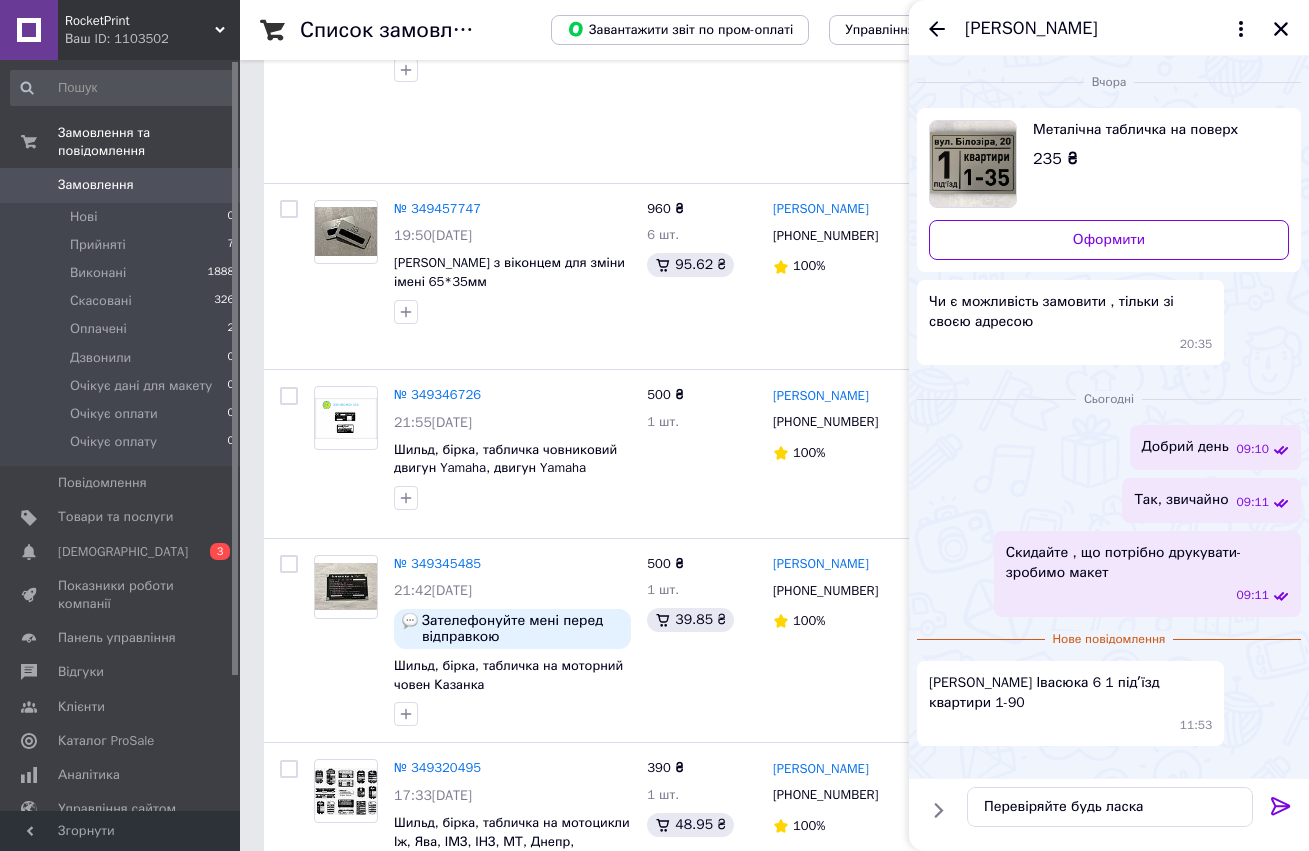 click 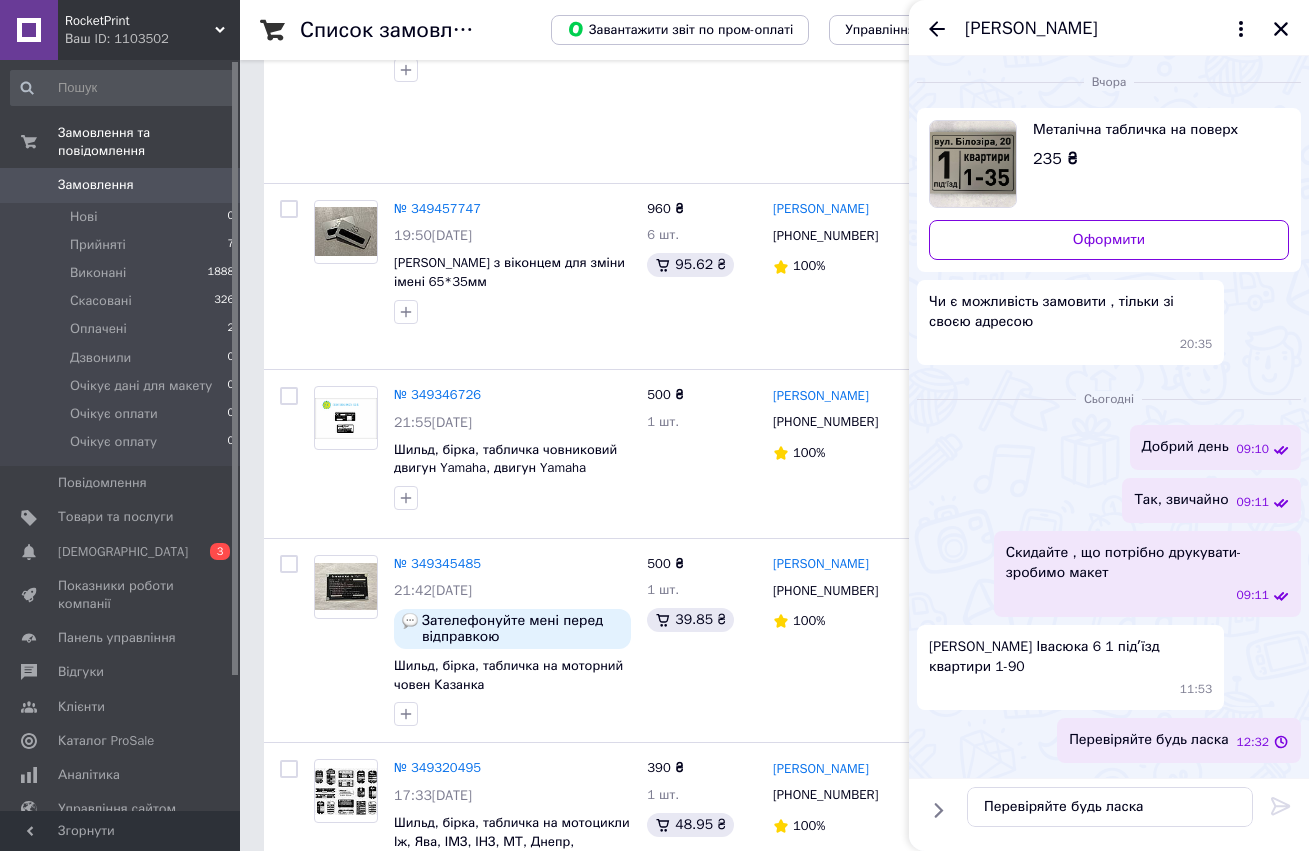 type 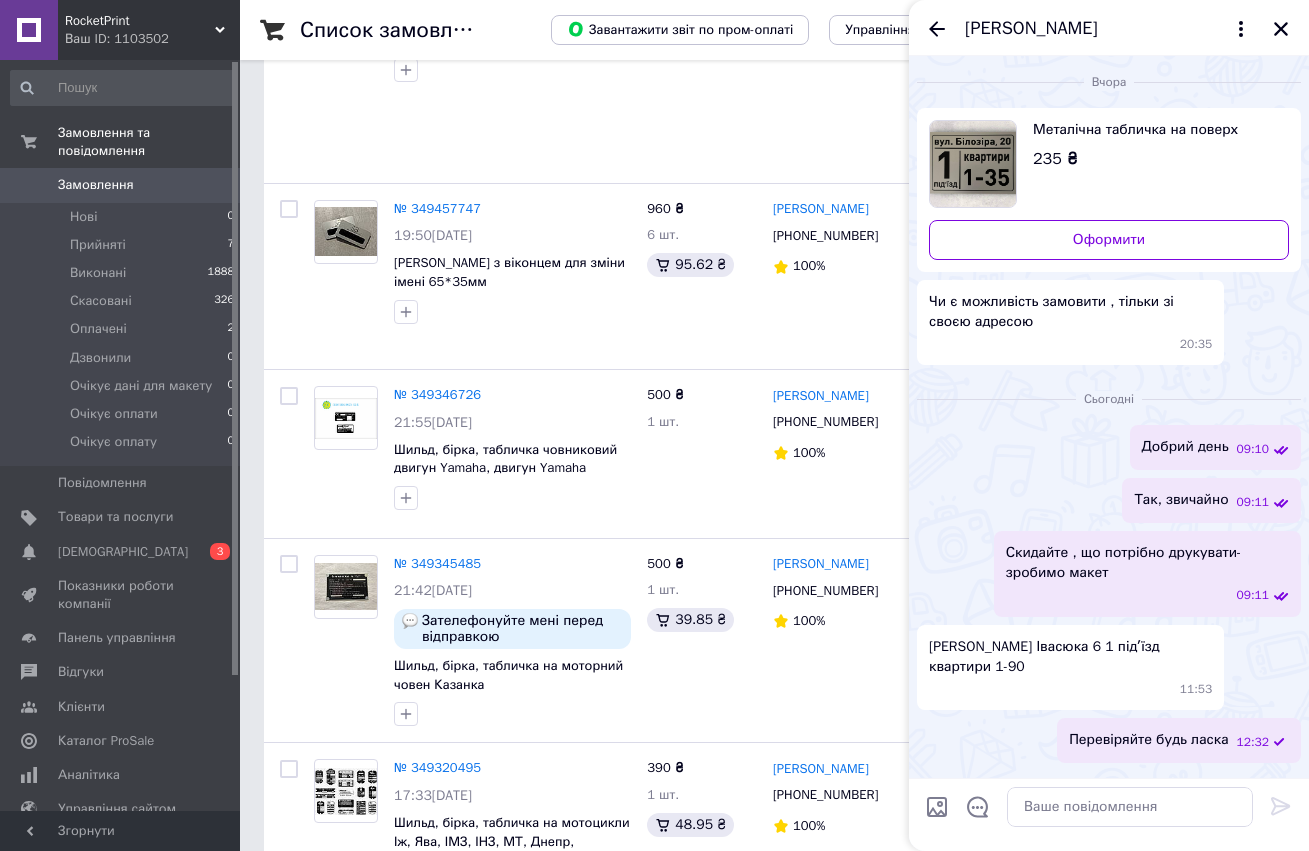 click at bounding box center (937, 807) 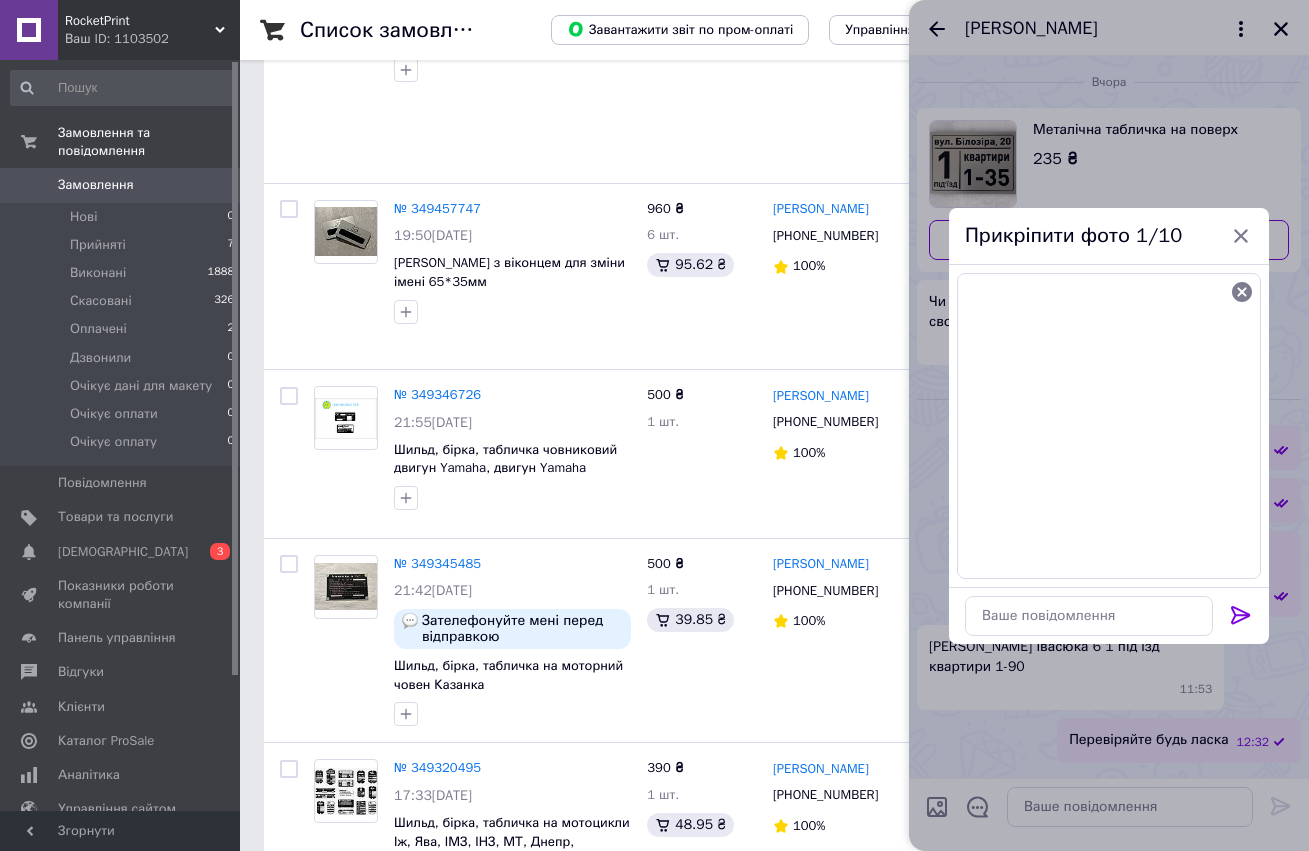 type 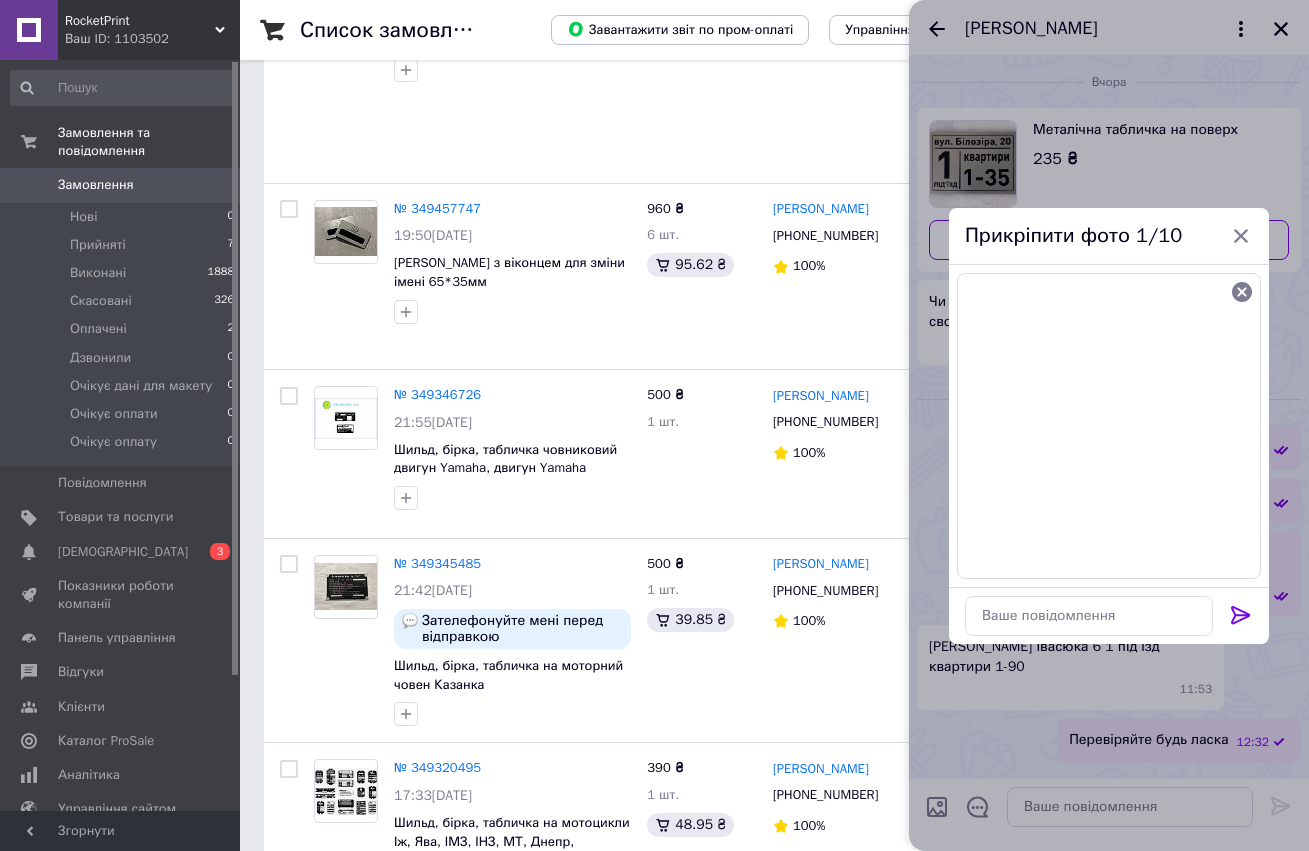 click 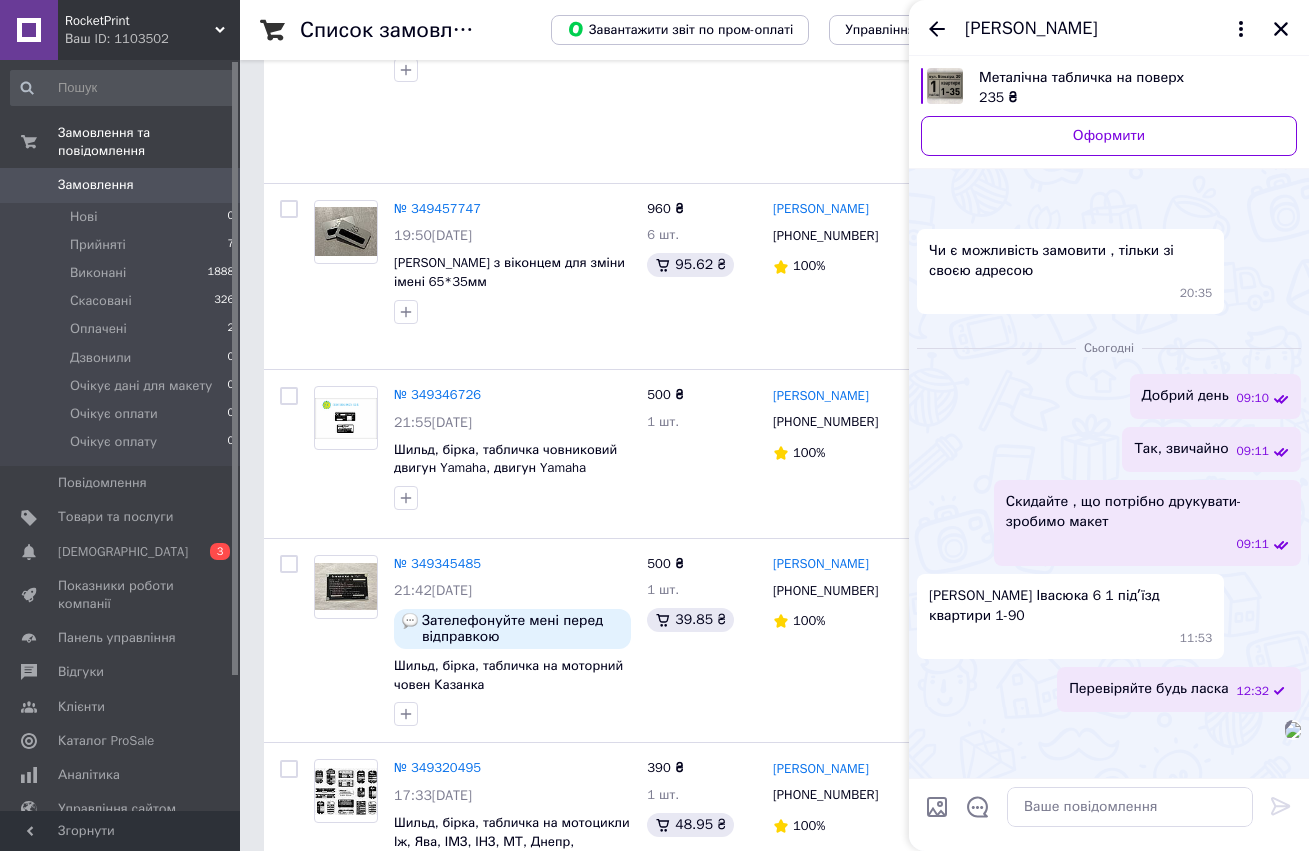 scroll, scrollTop: 151, scrollLeft: 0, axis: vertical 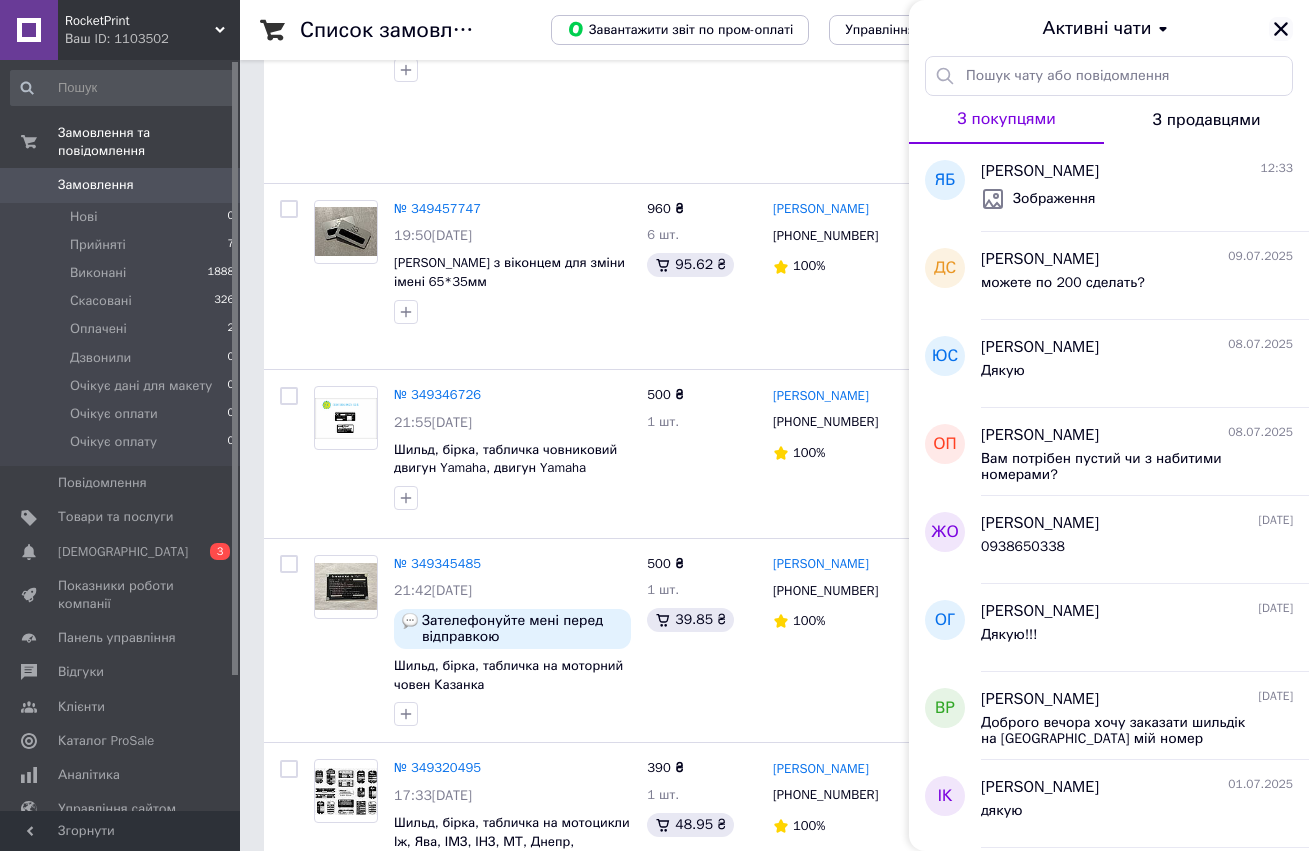 click 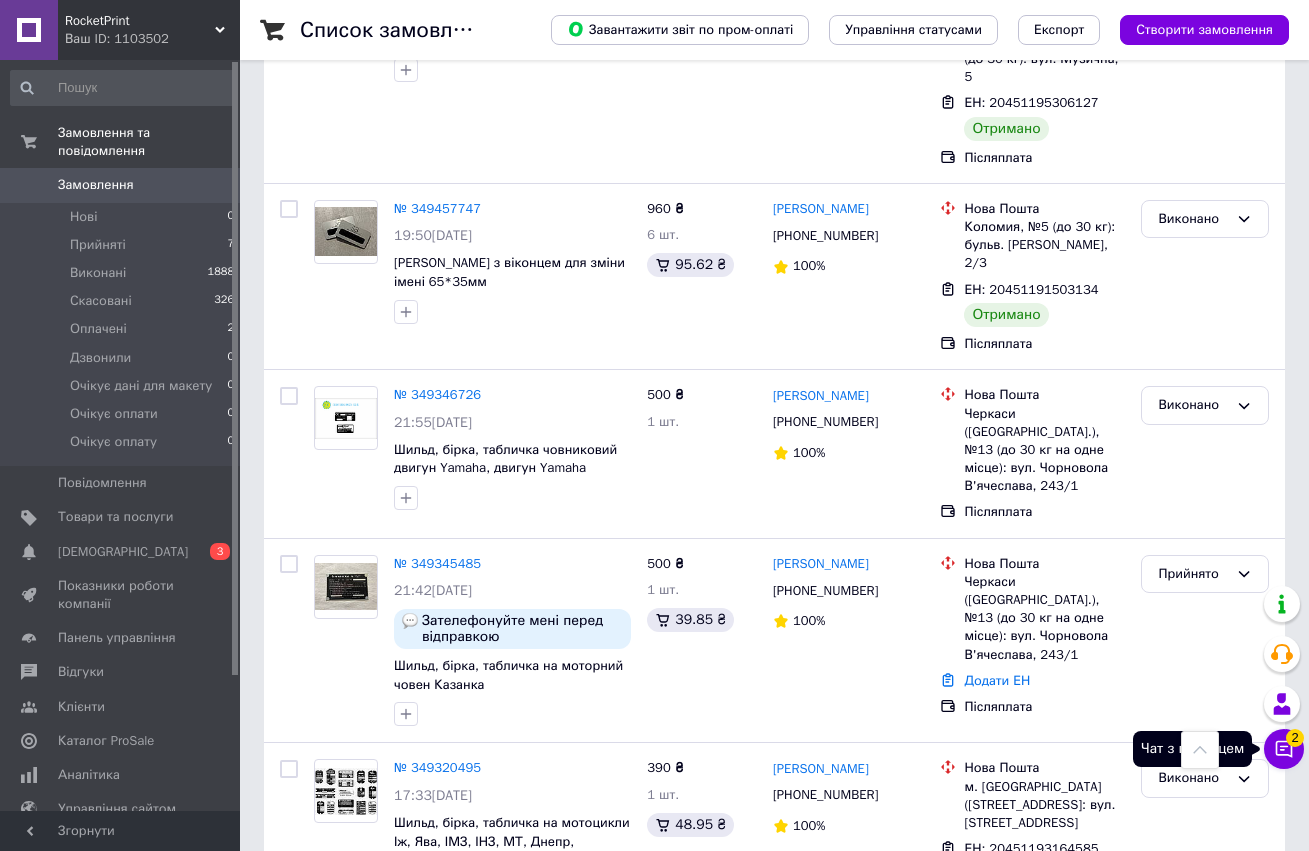click 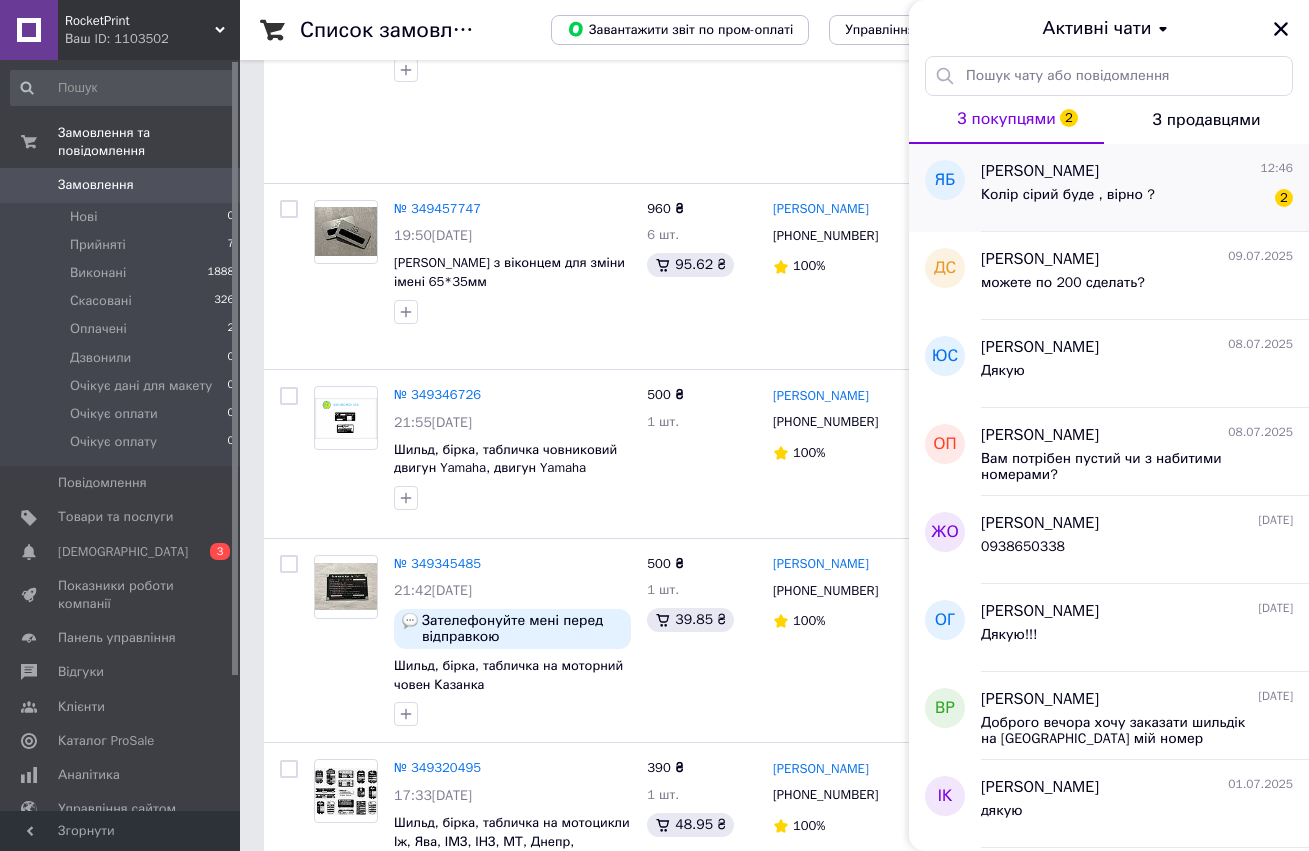 click on "Колір сірий буде , вірно ? 2" at bounding box center [1137, 199] 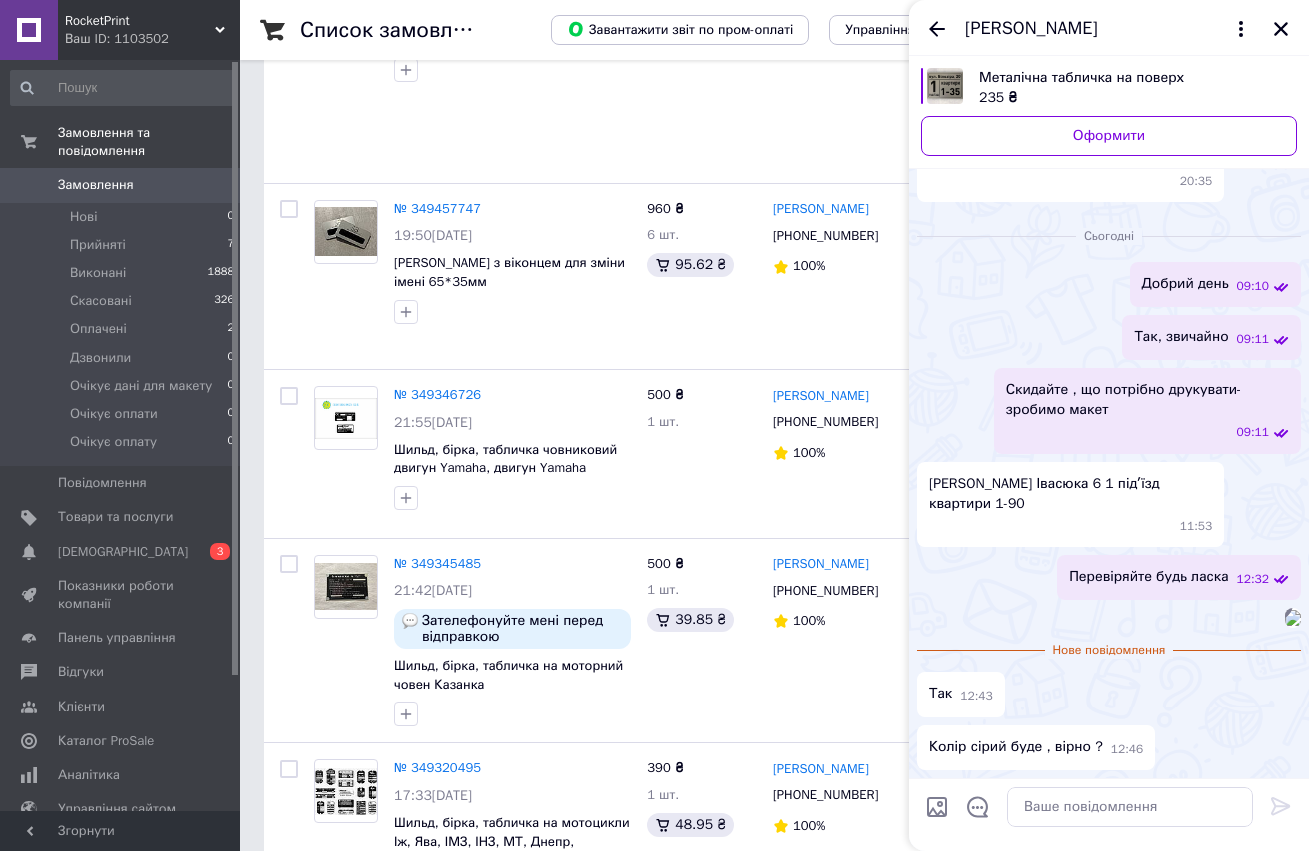 scroll, scrollTop: 293, scrollLeft: 0, axis: vertical 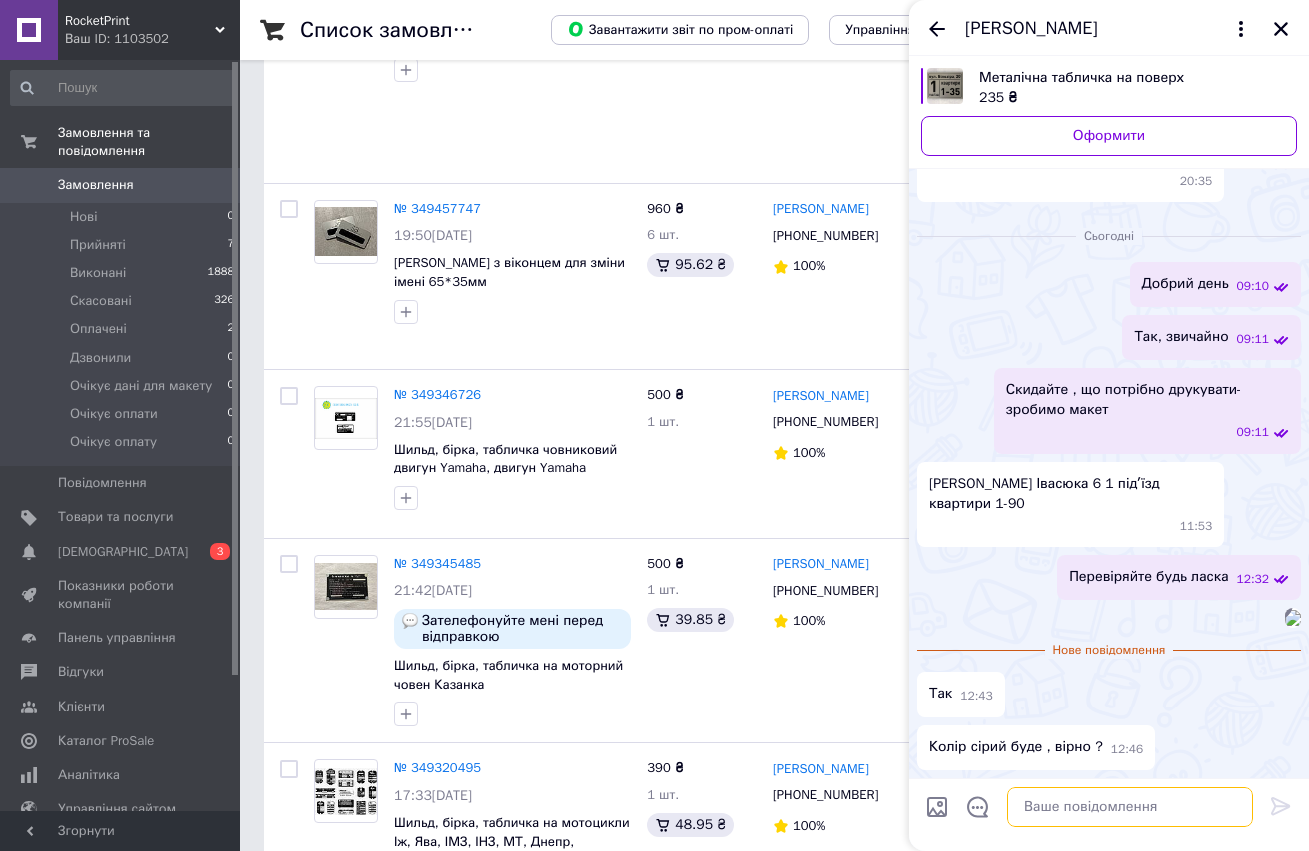 click at bounding box center [1130, 807] 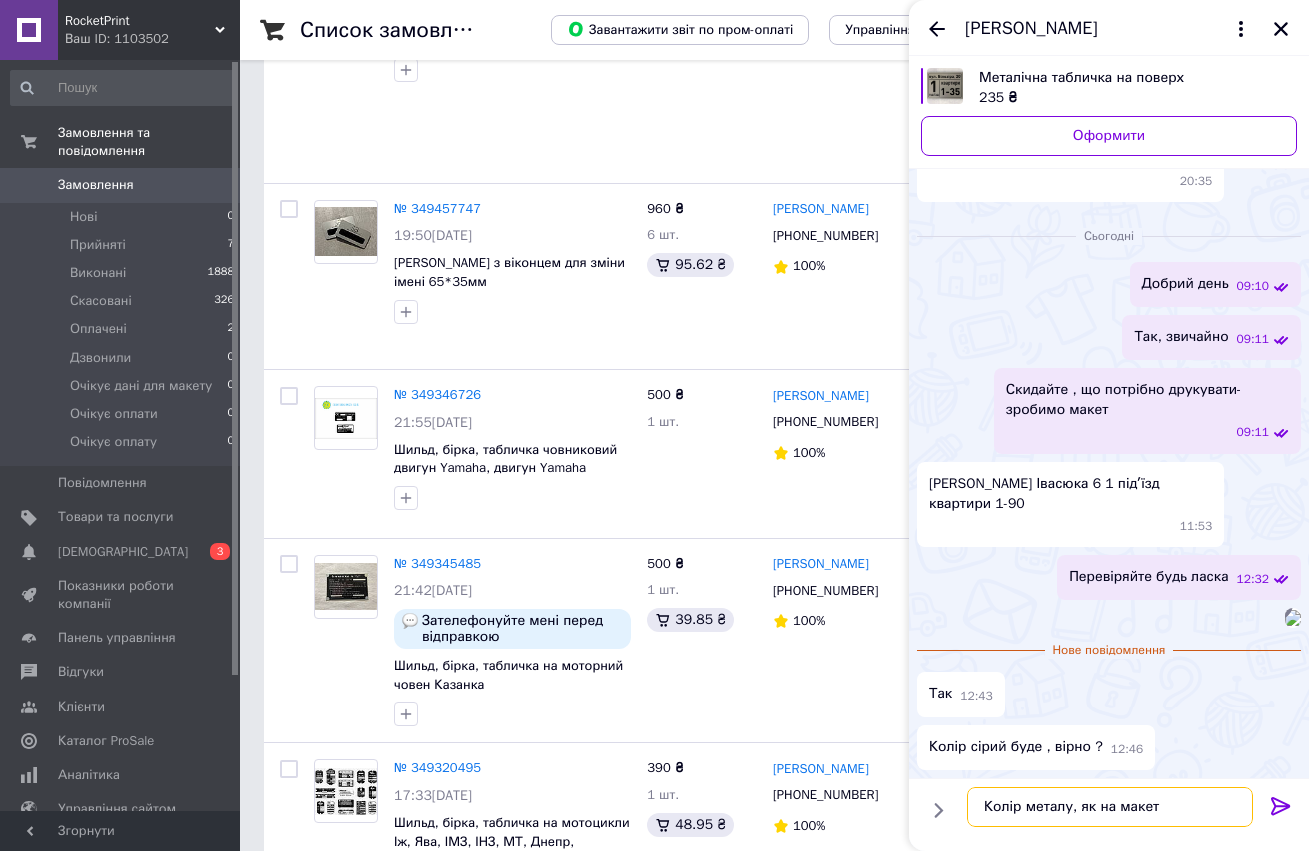 type on "Колір металу, як на макеті" 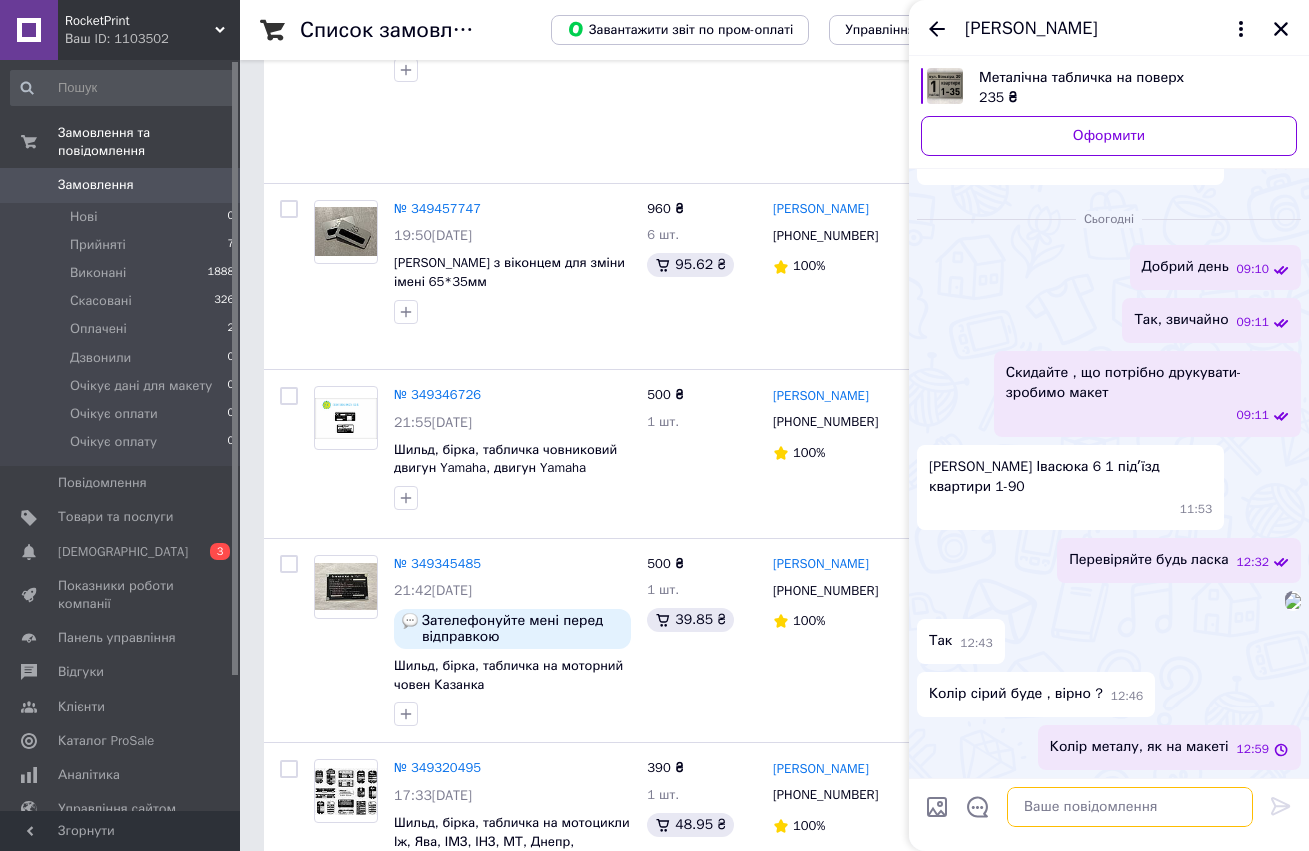 scroll, scrollTop: 310, scrollLeft: 0, axis: vertical 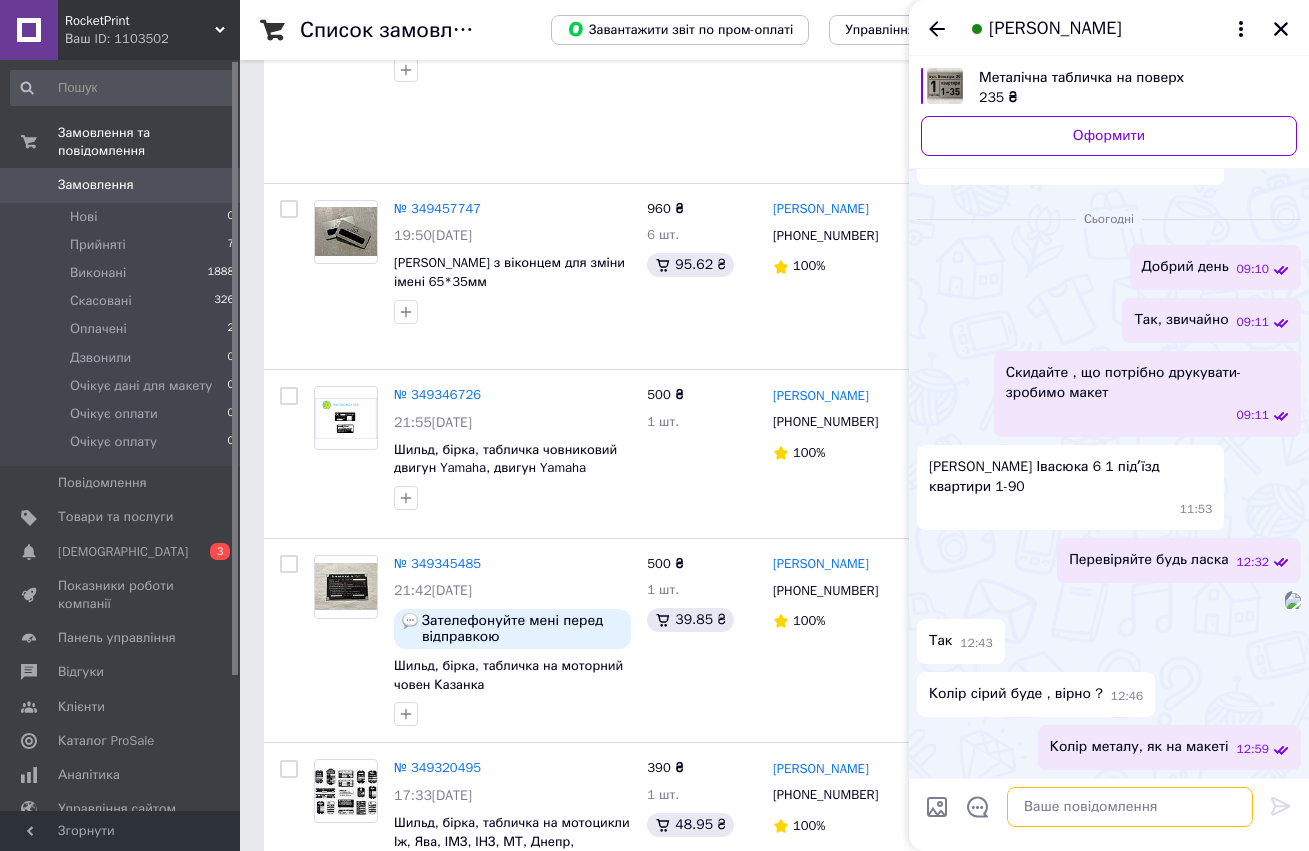 click at bounding box center (1130, 807) 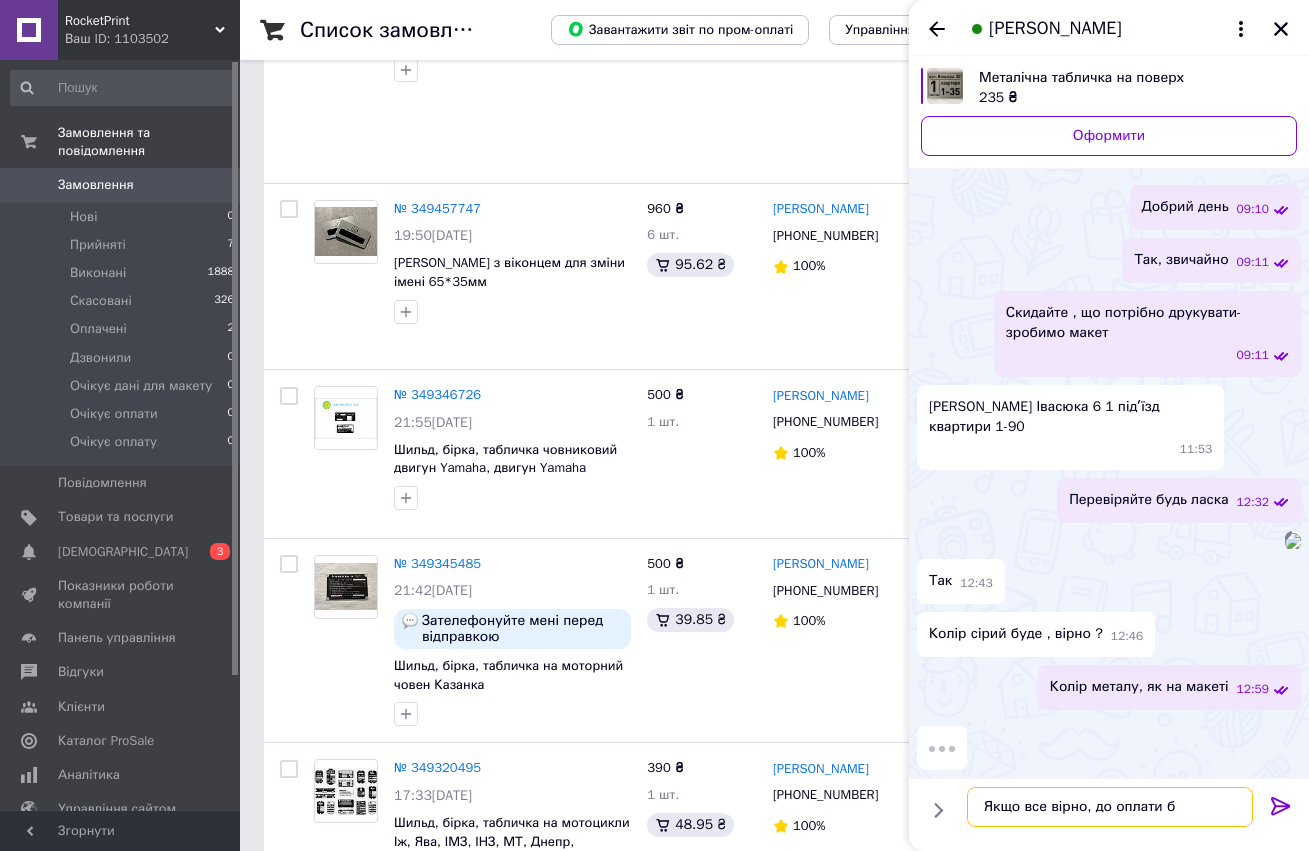 scroll, scrollTop: 363, scrollLeft: 0, axis: vertical 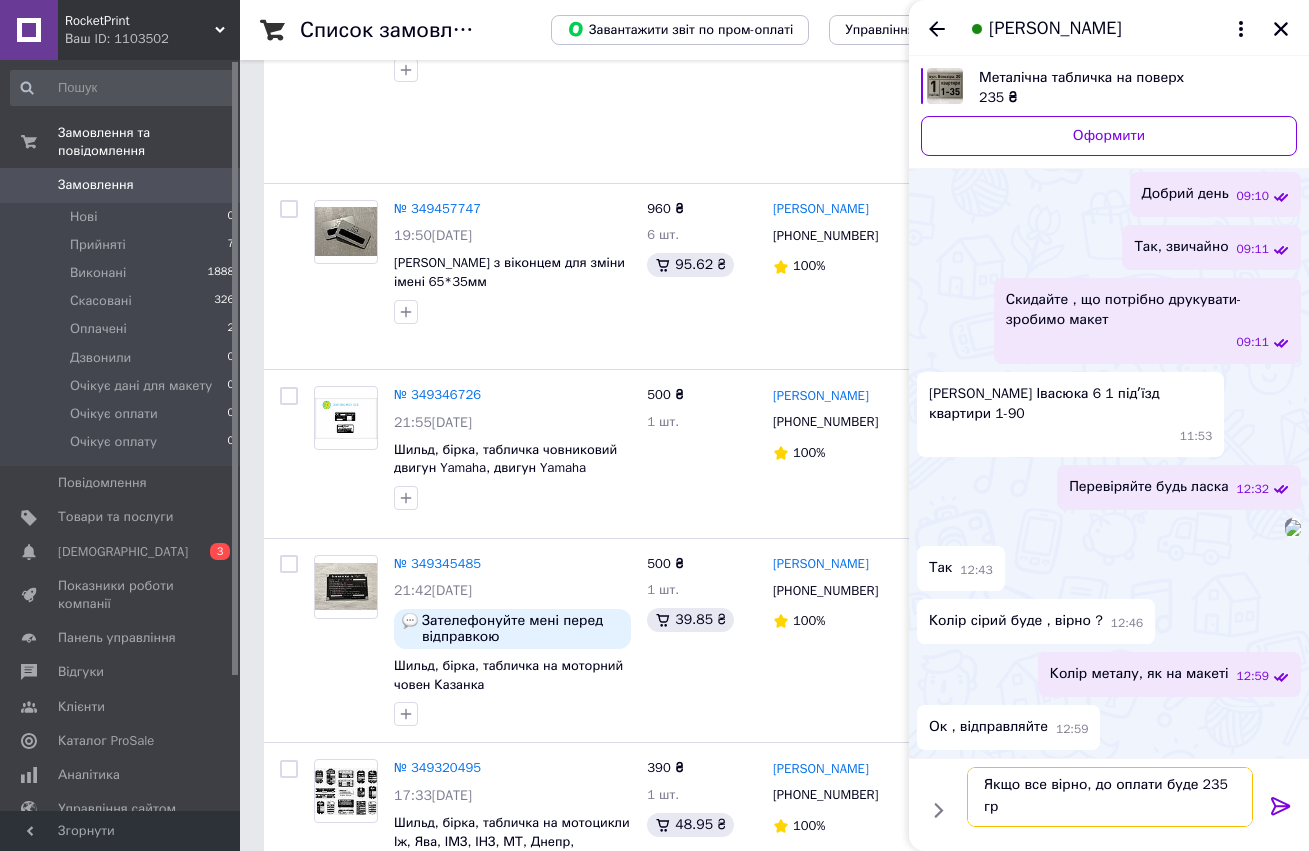 type on "Якщо все вірно, до оплати буде 235 грн" 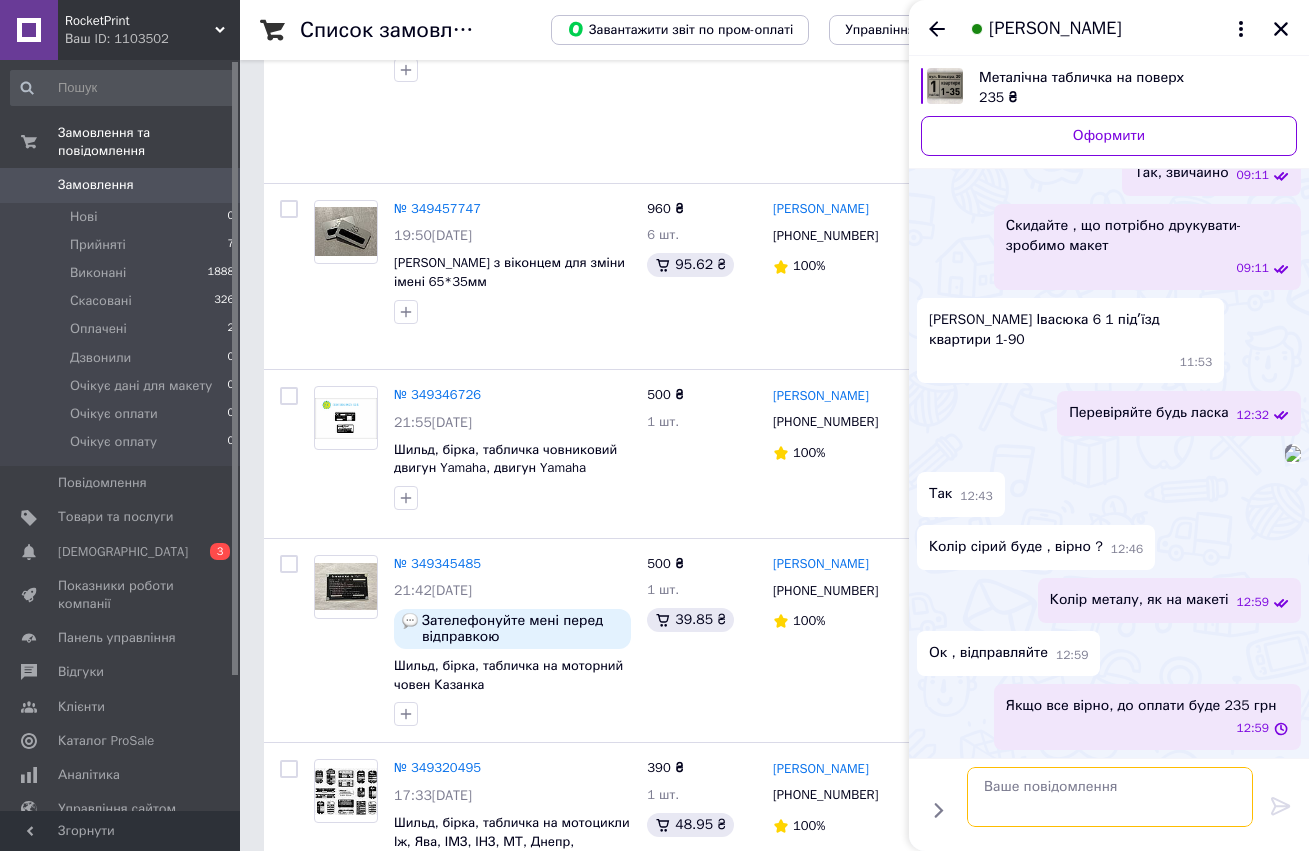 scroll, scrollTop: 0, scrollLeft: 0, axis: both 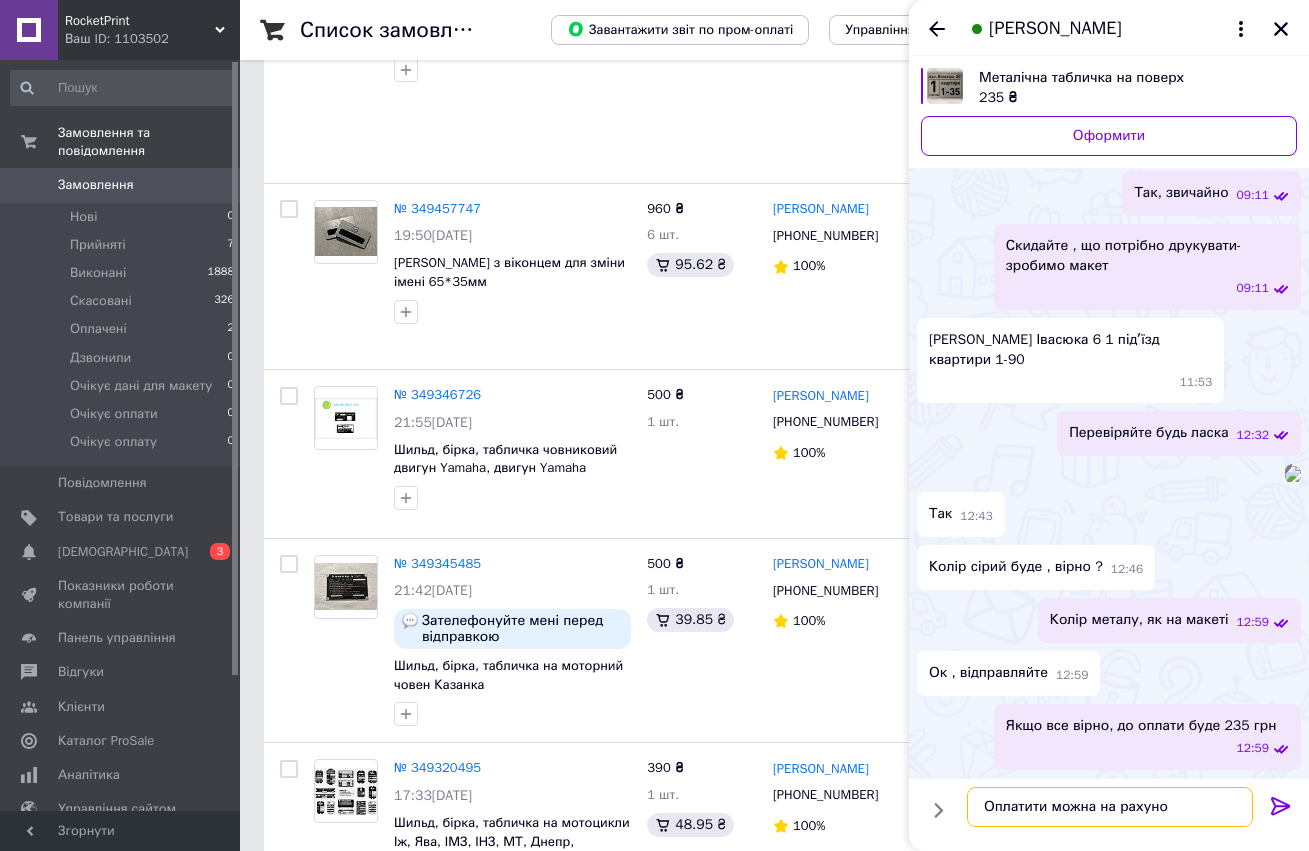 type on "Оплатити можна на рахунок" 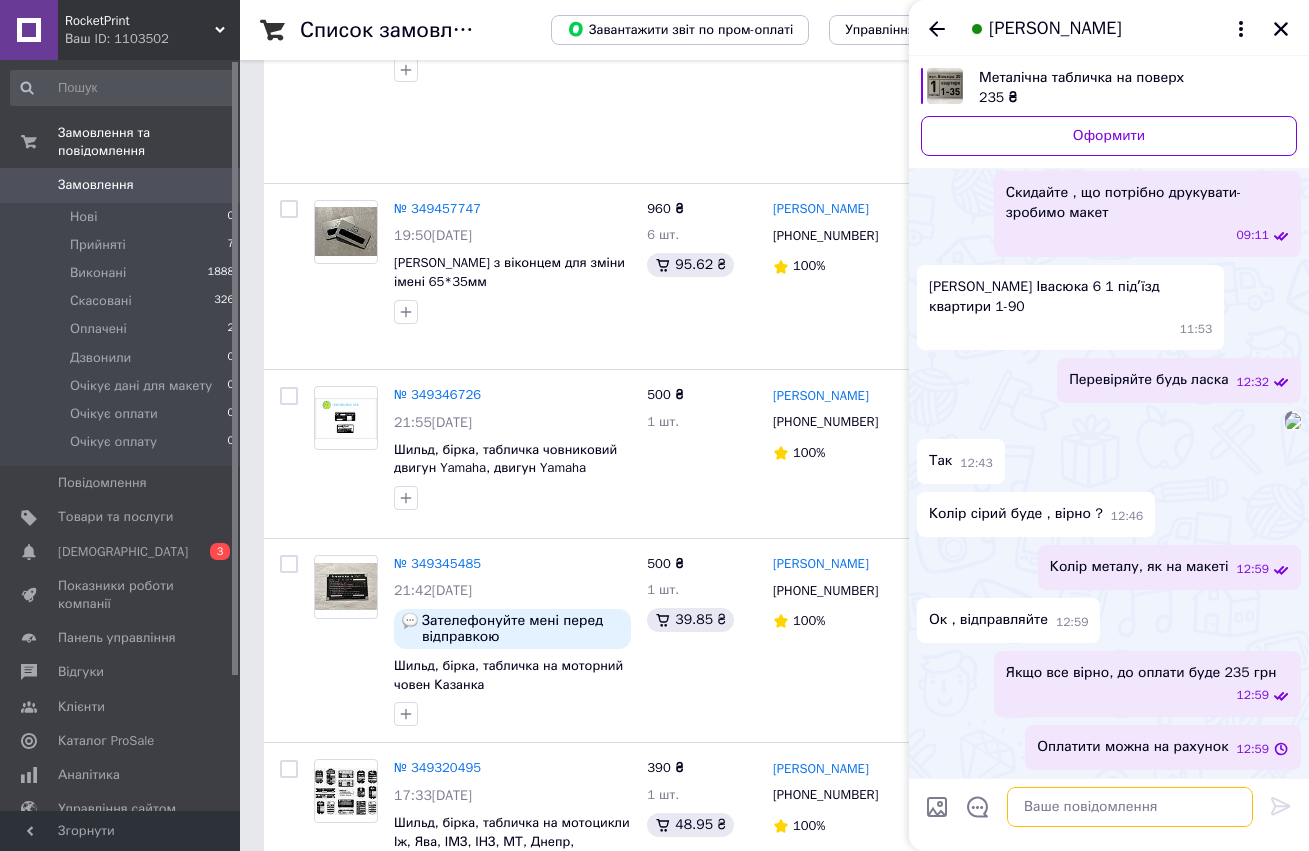 scroll, scrollTop: 489, scrollLeft: 0, axis: vertical 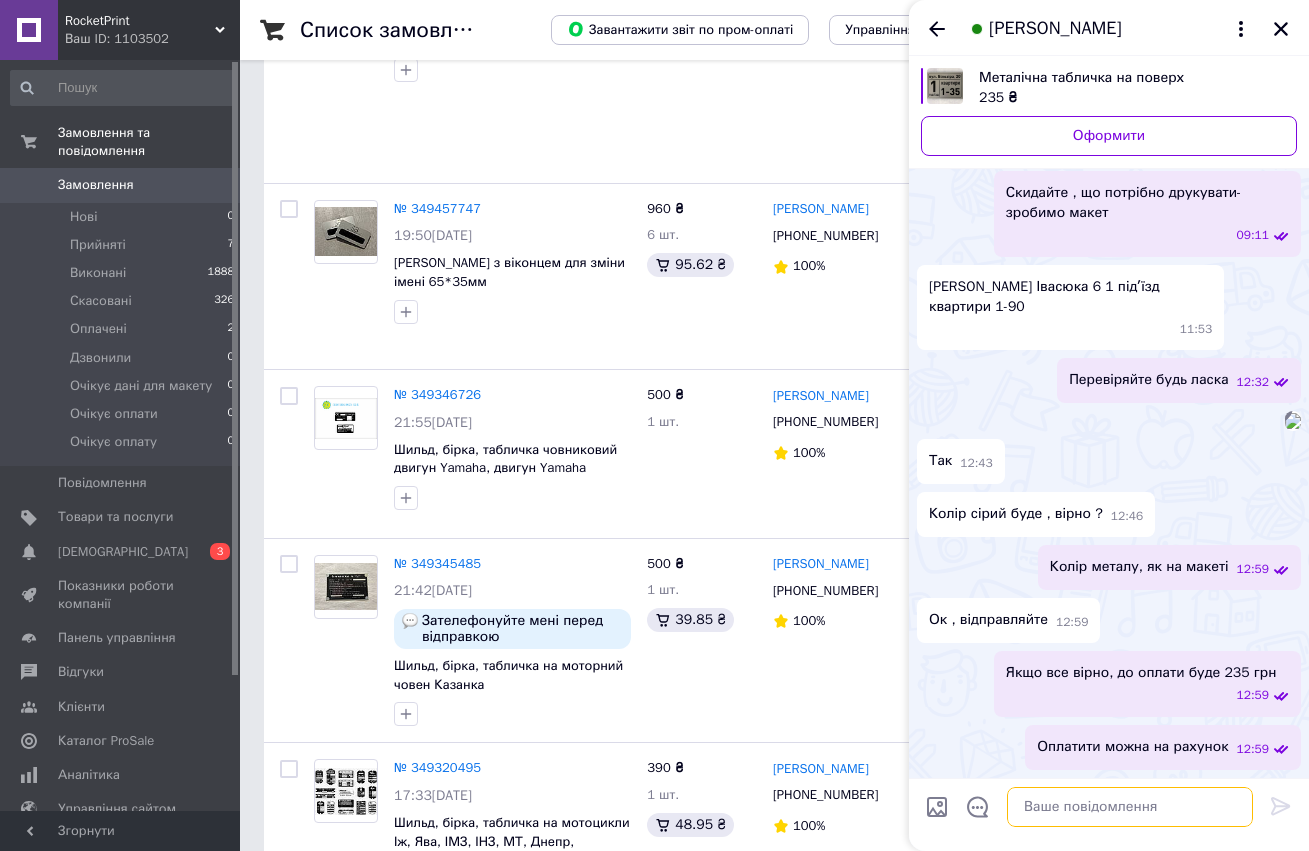 click at bounding box center (1130, 807) 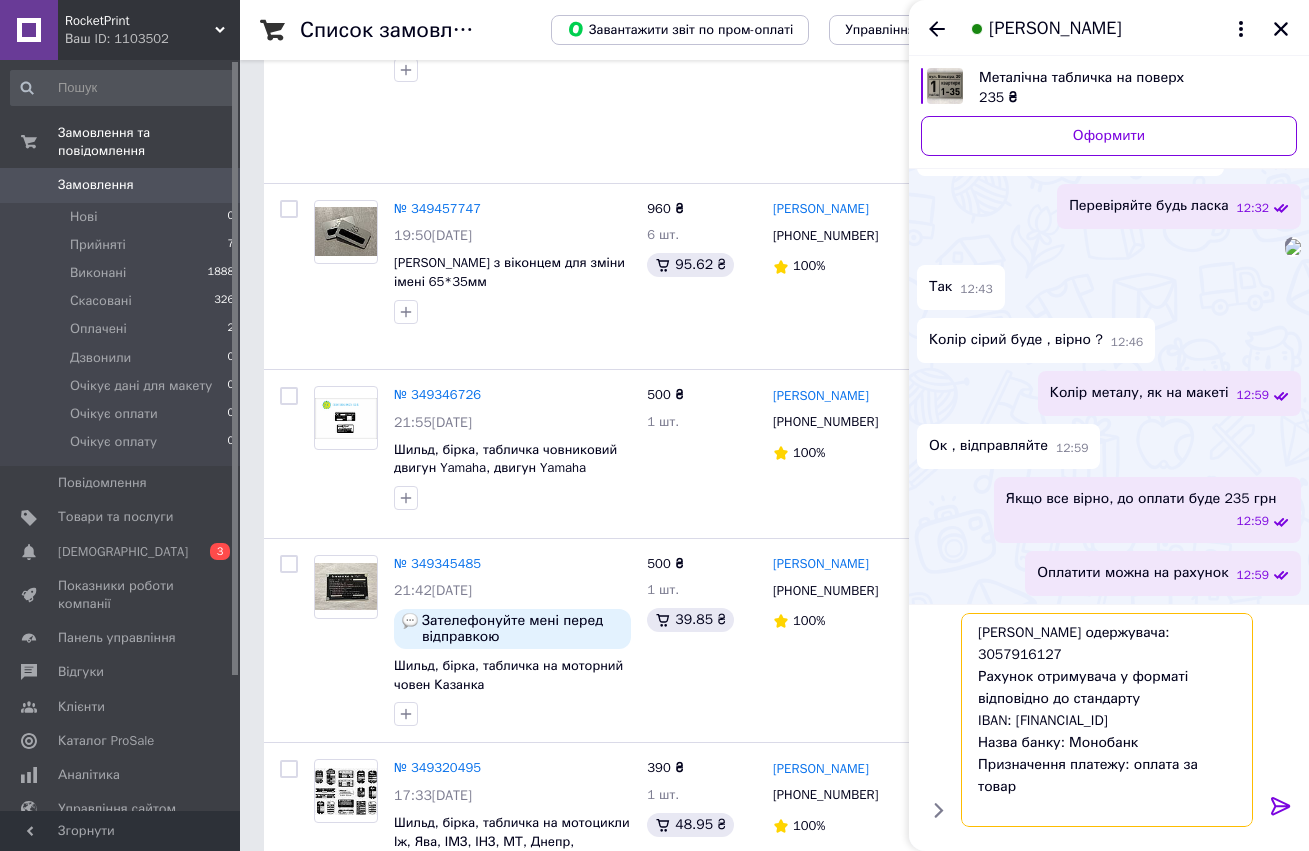 scroll, scrollTop: 2, scrollLeft: 0, axis: vertical 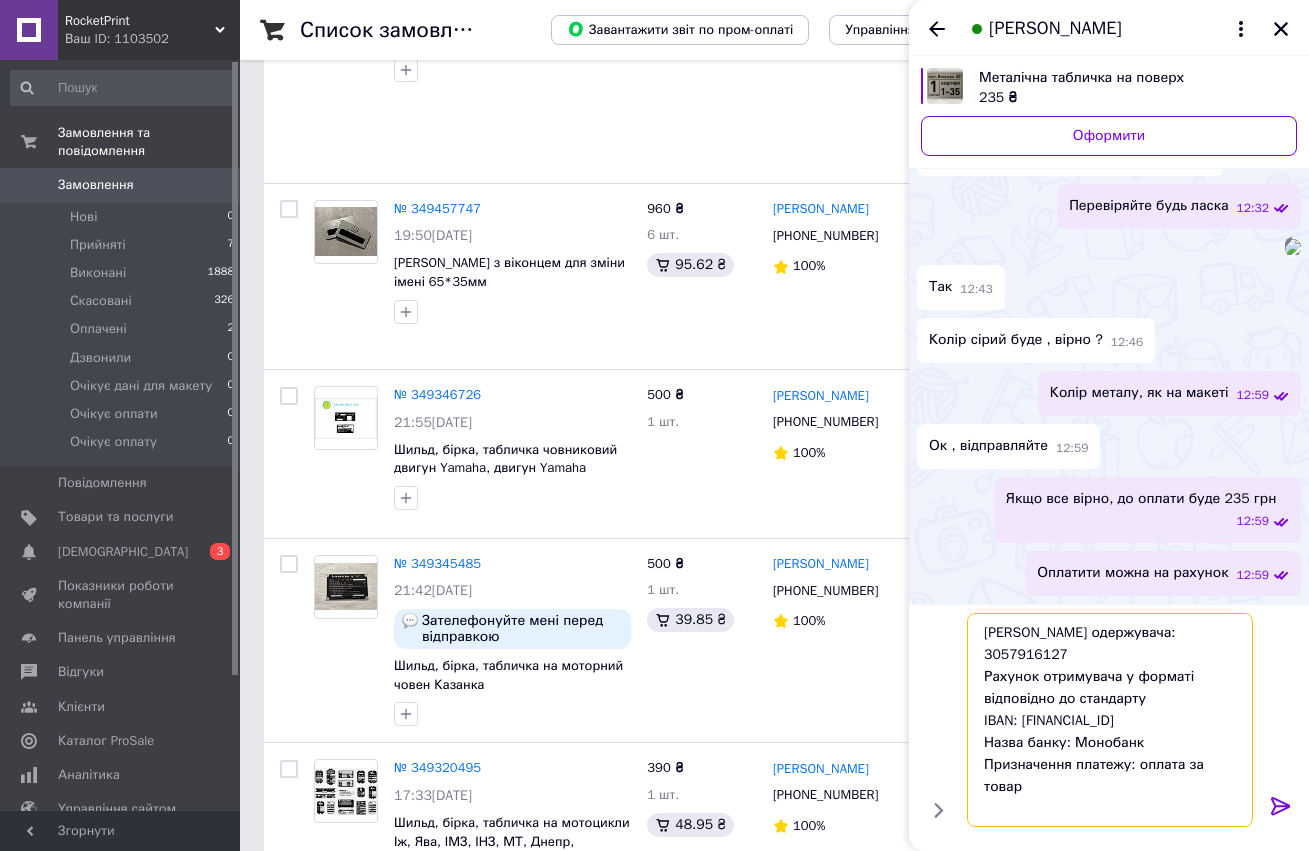 type on "[PERSON_NAME] одержувача: 3057916127
Рахунок отримувача у форматі відповідно до стандарту
IBAN: [FINANCIAL_ID]
Назва банку: Монобанк
Призначення платежу: оплата за товар" 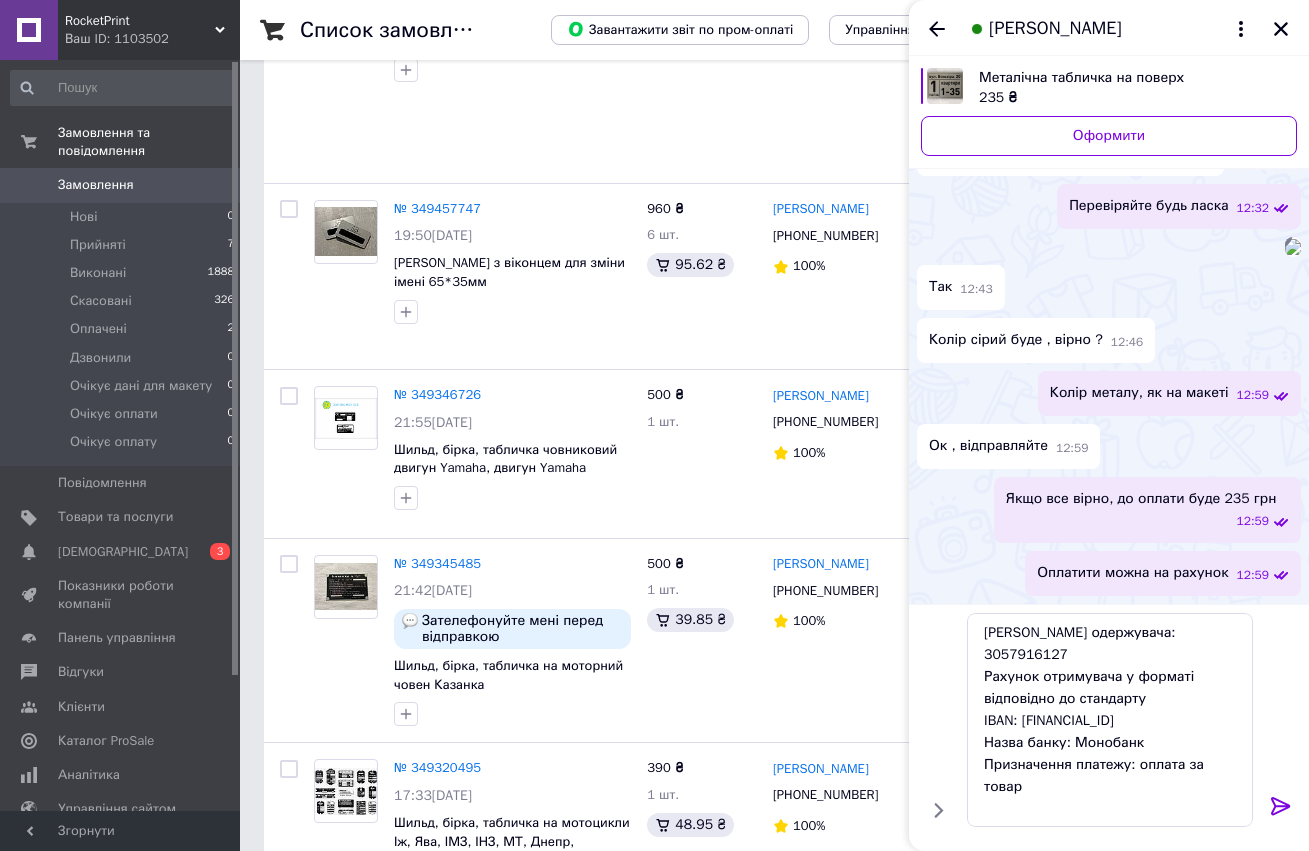 click 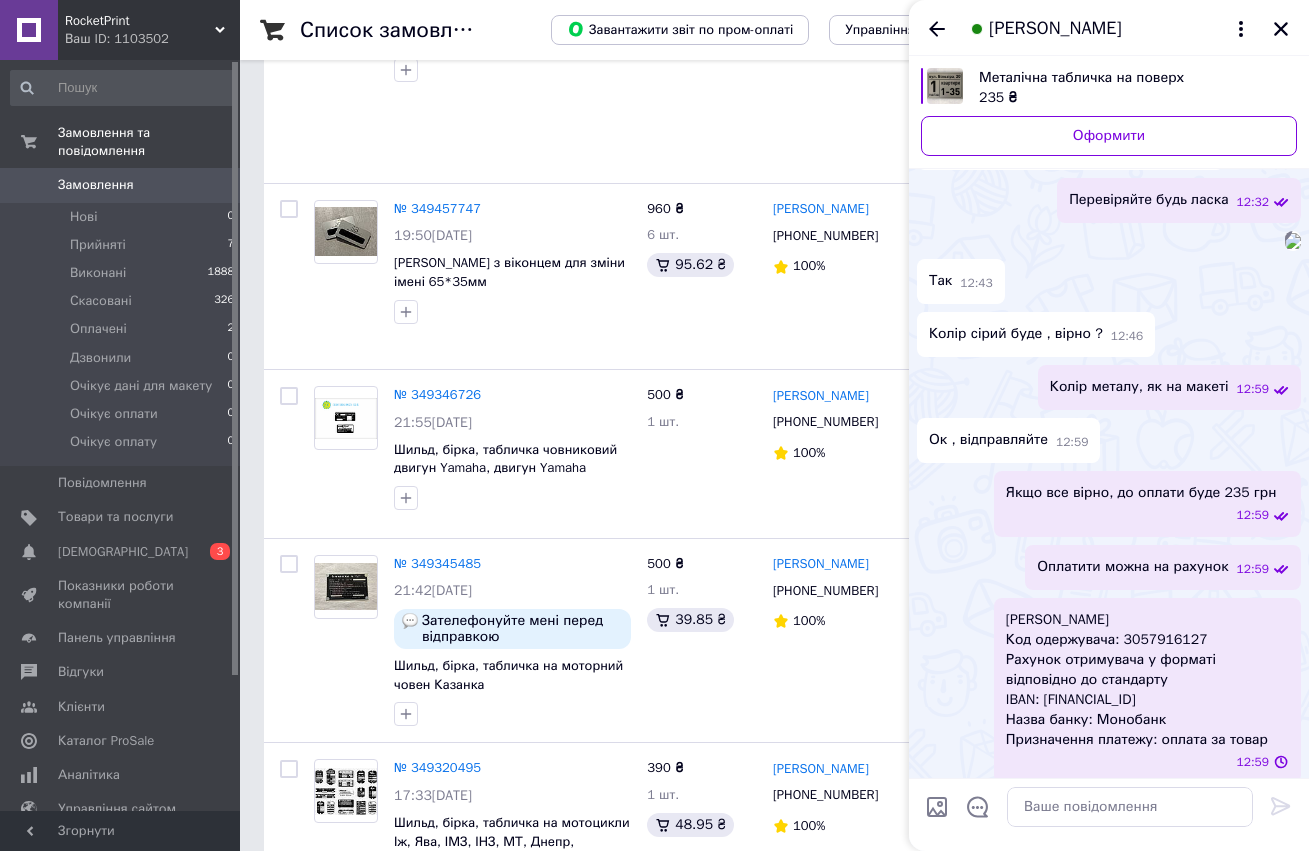 scroll, scrollTop: 0, scrollLeft: 0, axis: both 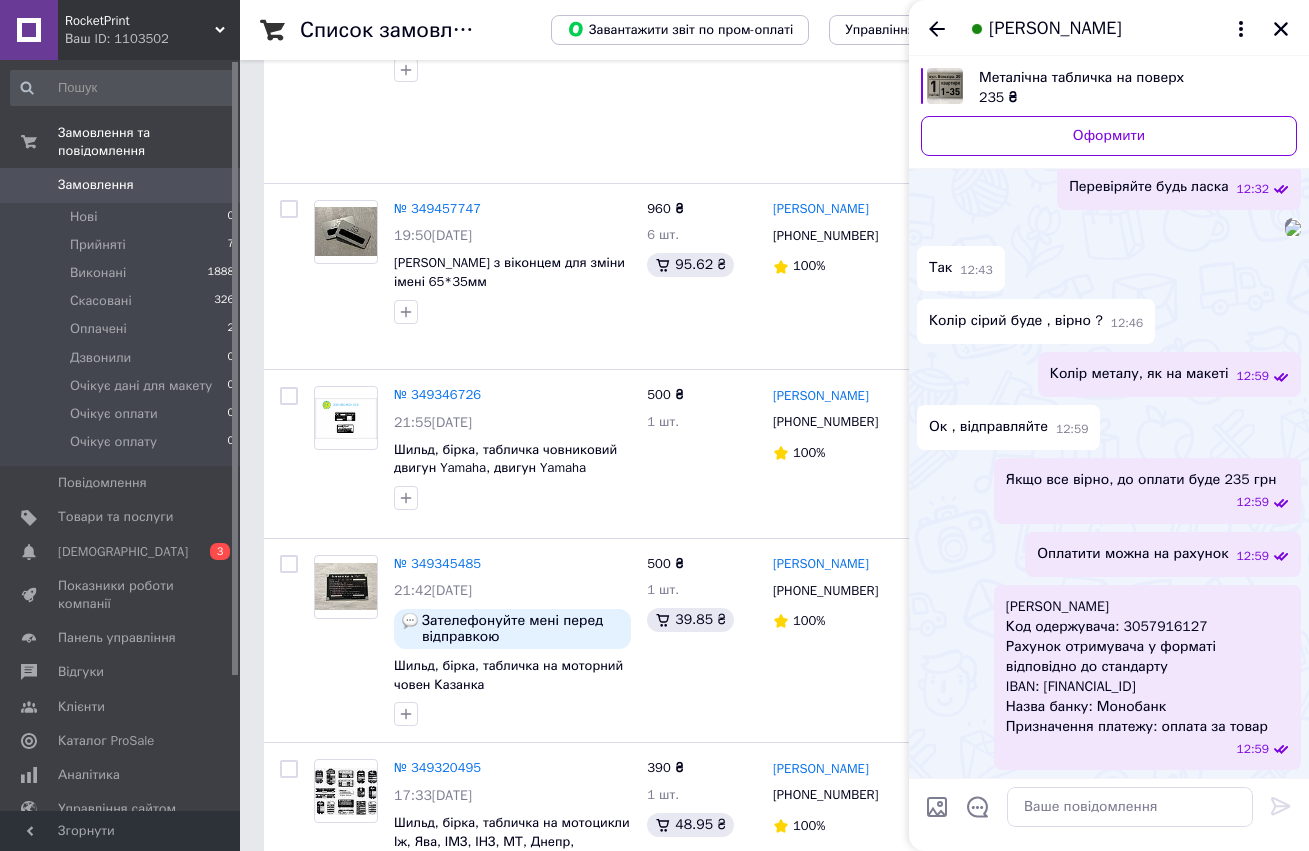 drag, startPoint x: 1008, startPoint y: 687, endPoint x: 1262, endPoint y: 694, distance: 254.09644 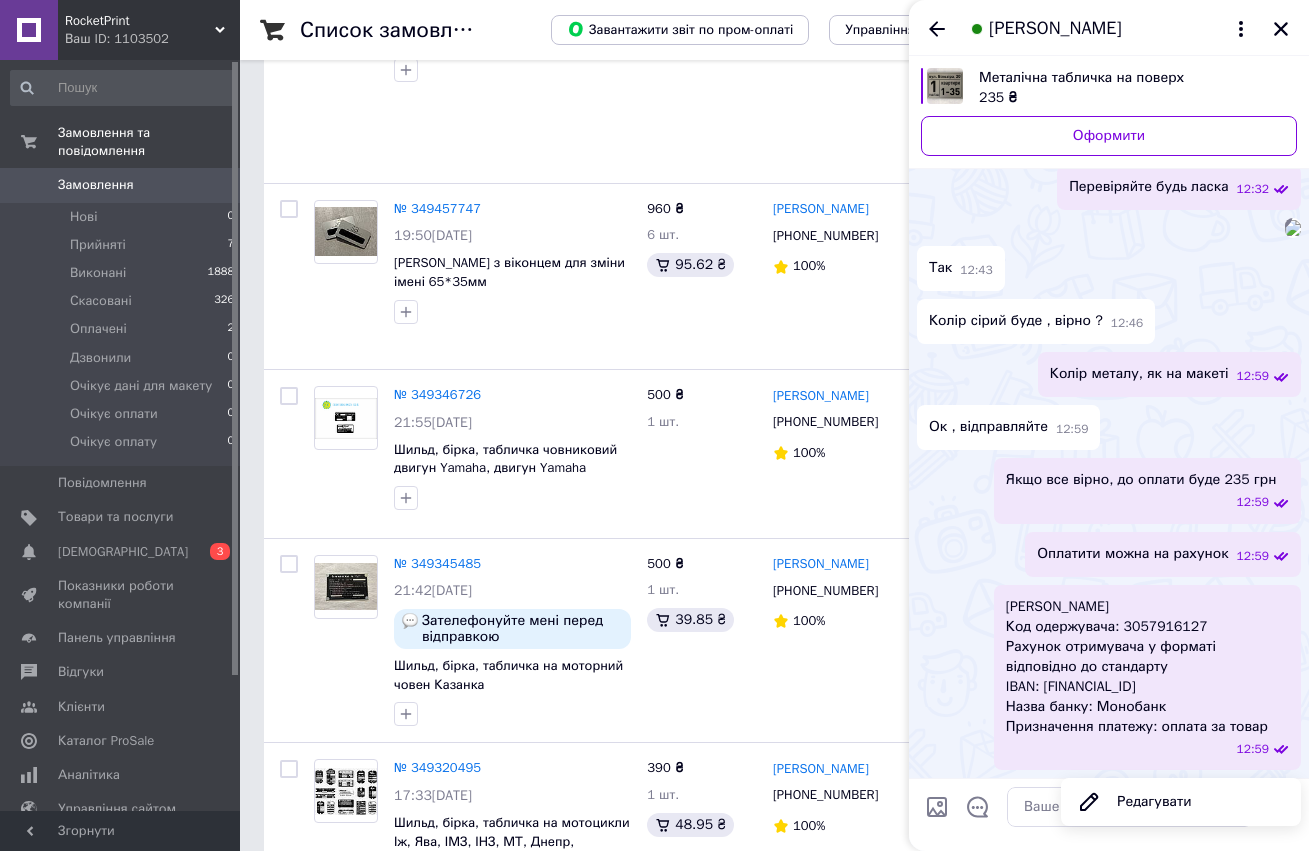 copy on "[FINANCIAL_ID]" 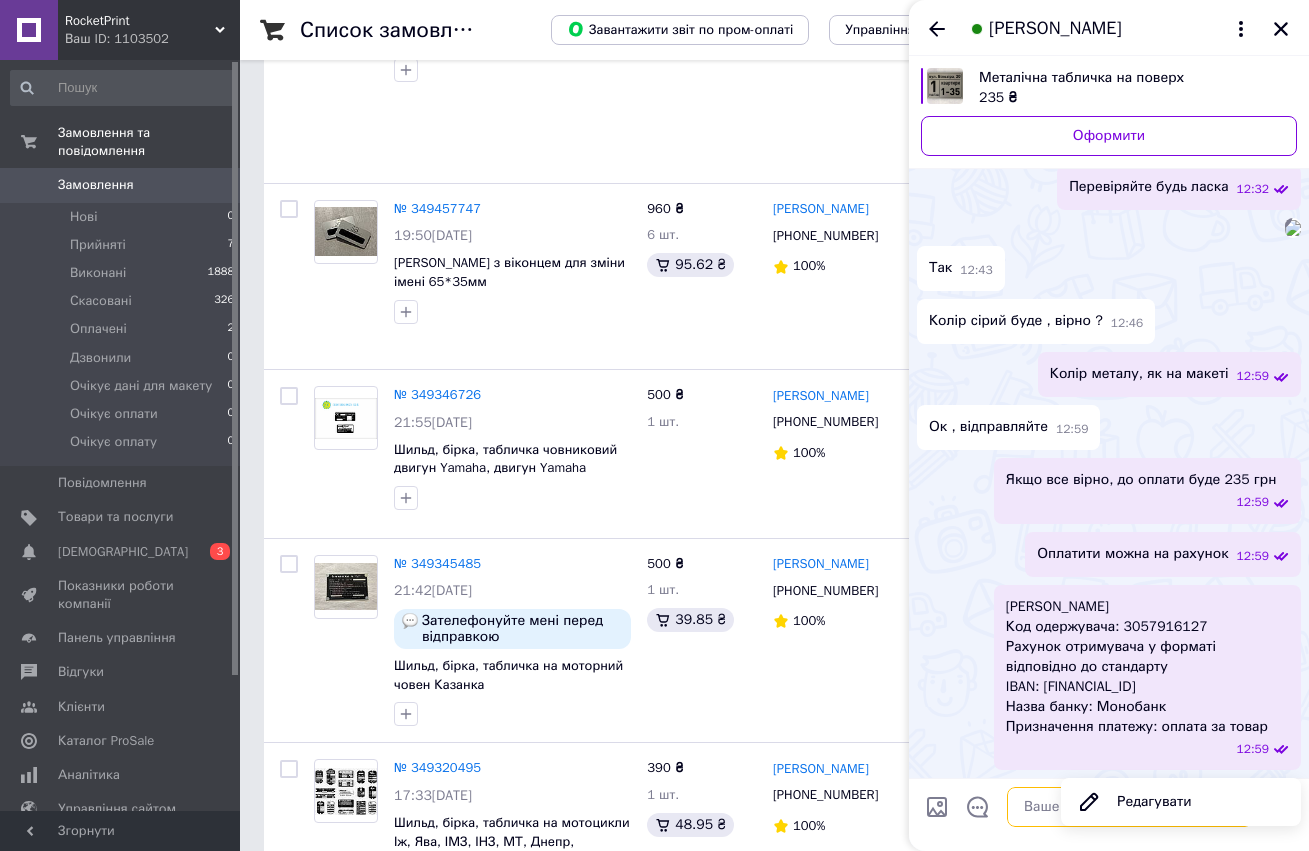 click at bounding box center (1130, 807) 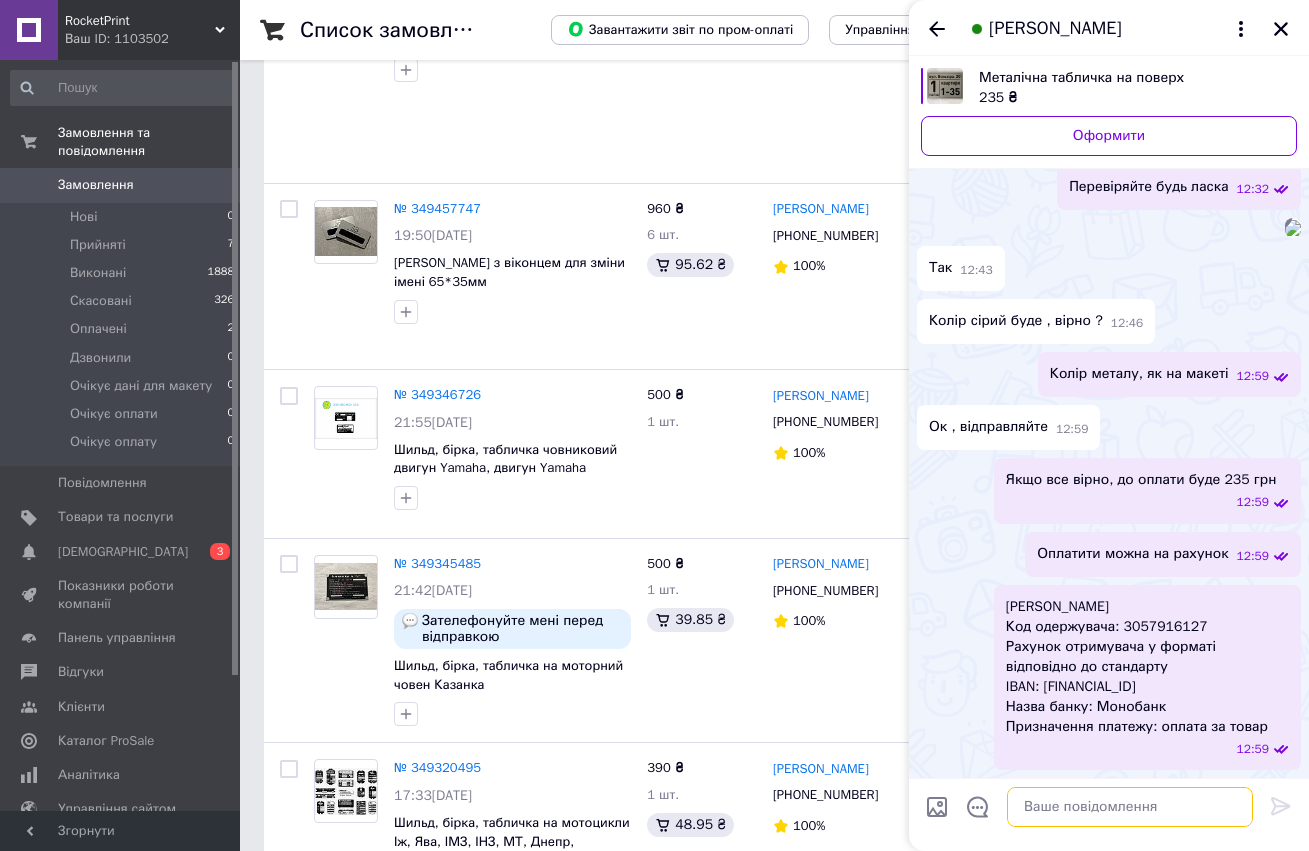 paste on "[FINANCIAL_ID]" 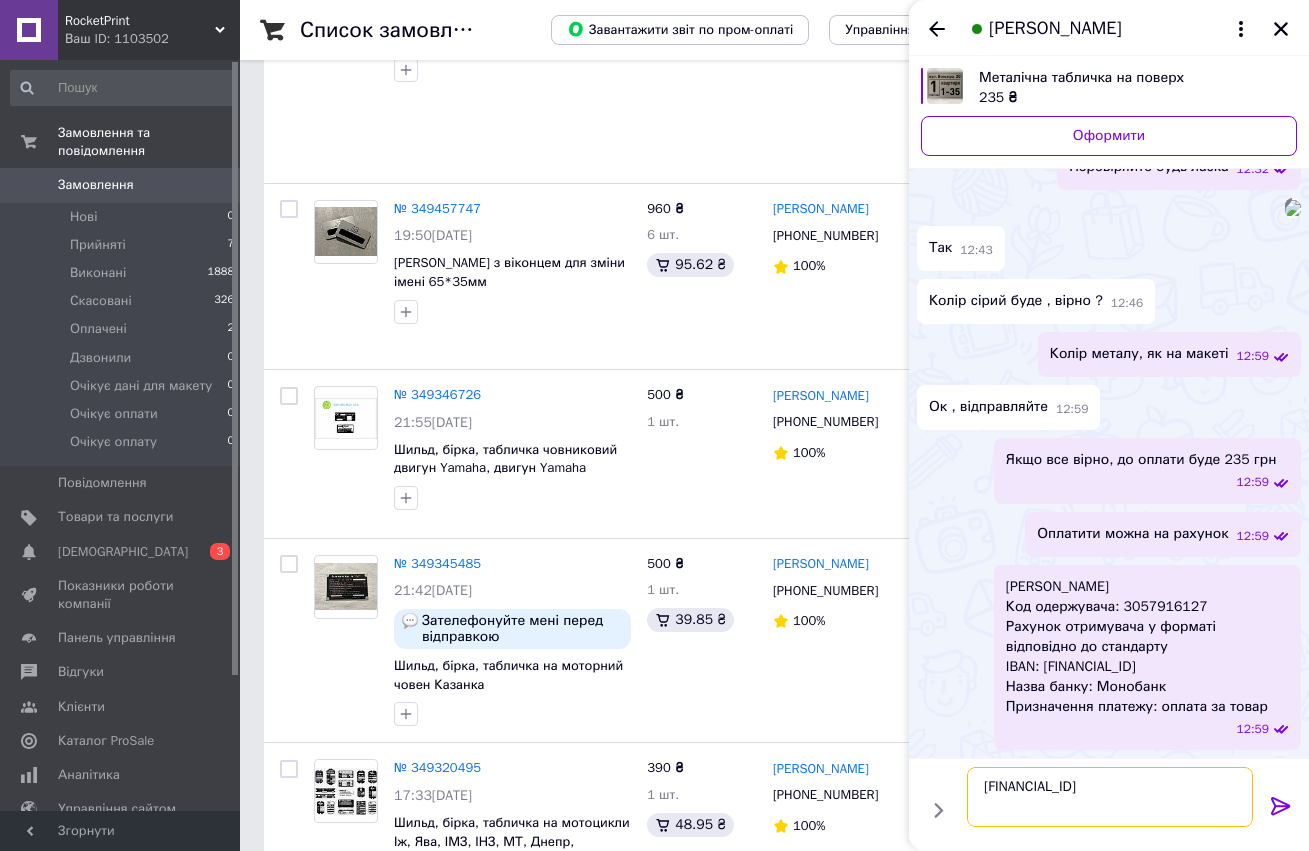 type on "[FINANCIAL_ID]" 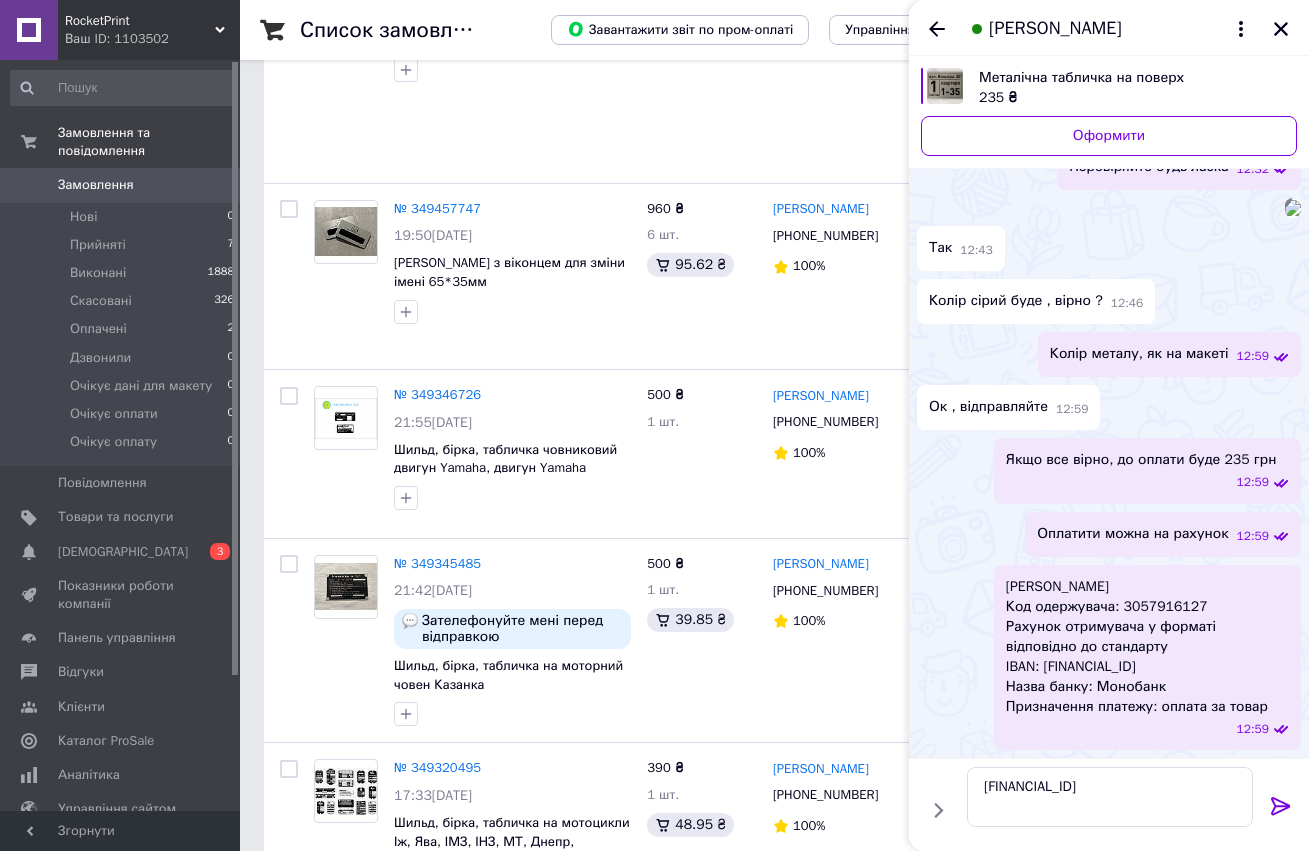 click 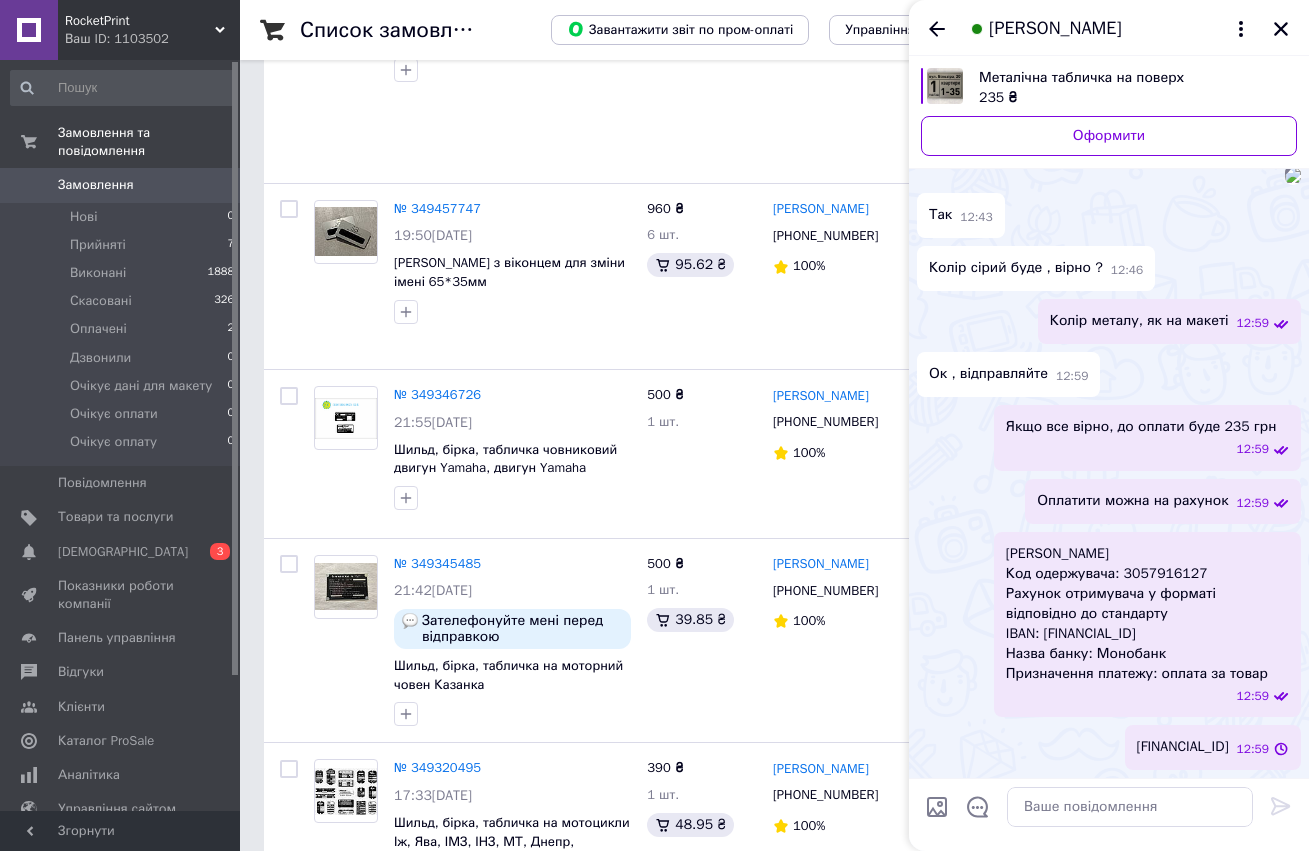 scroll, scrollTop: 775, scrollLeft: 0, axis: vertical 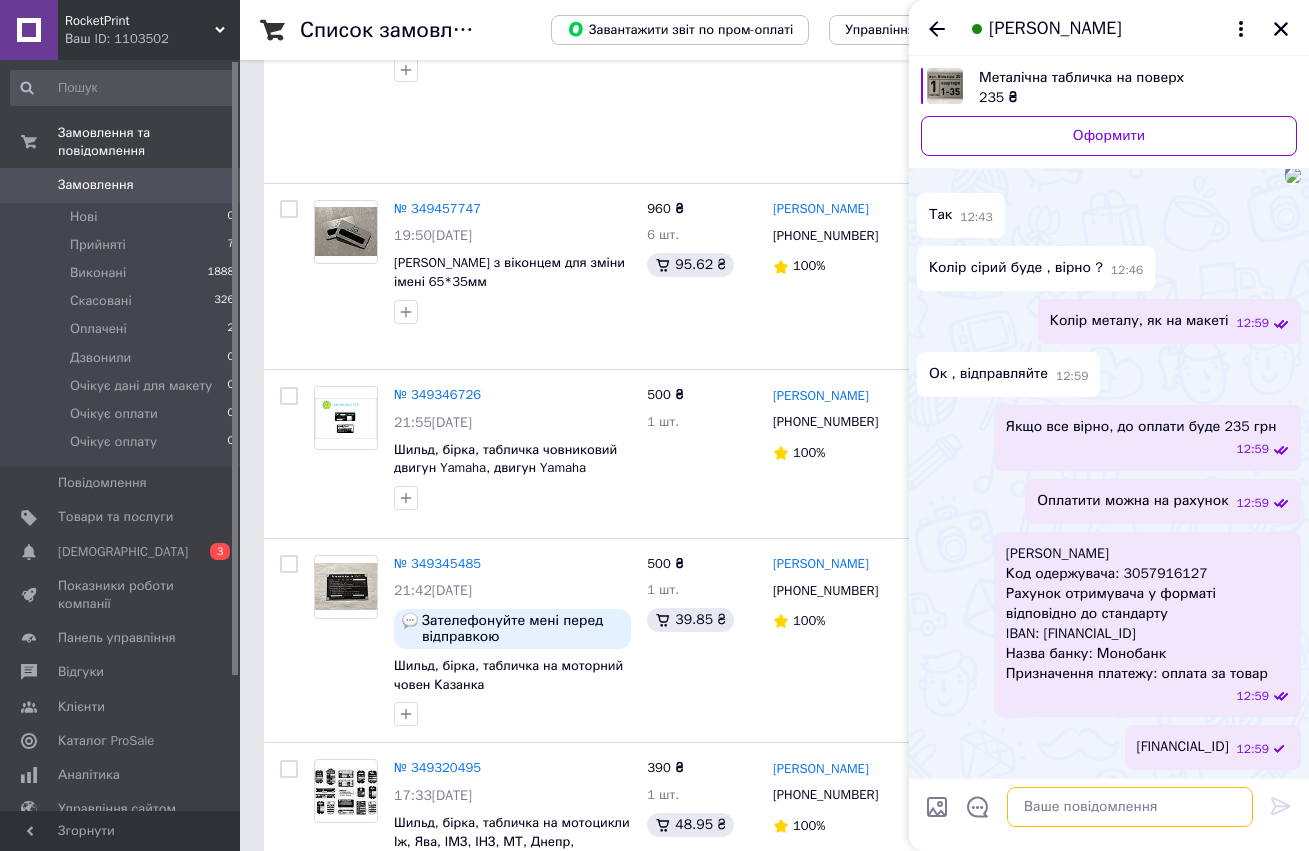 click at bounding box center (1130, 807) 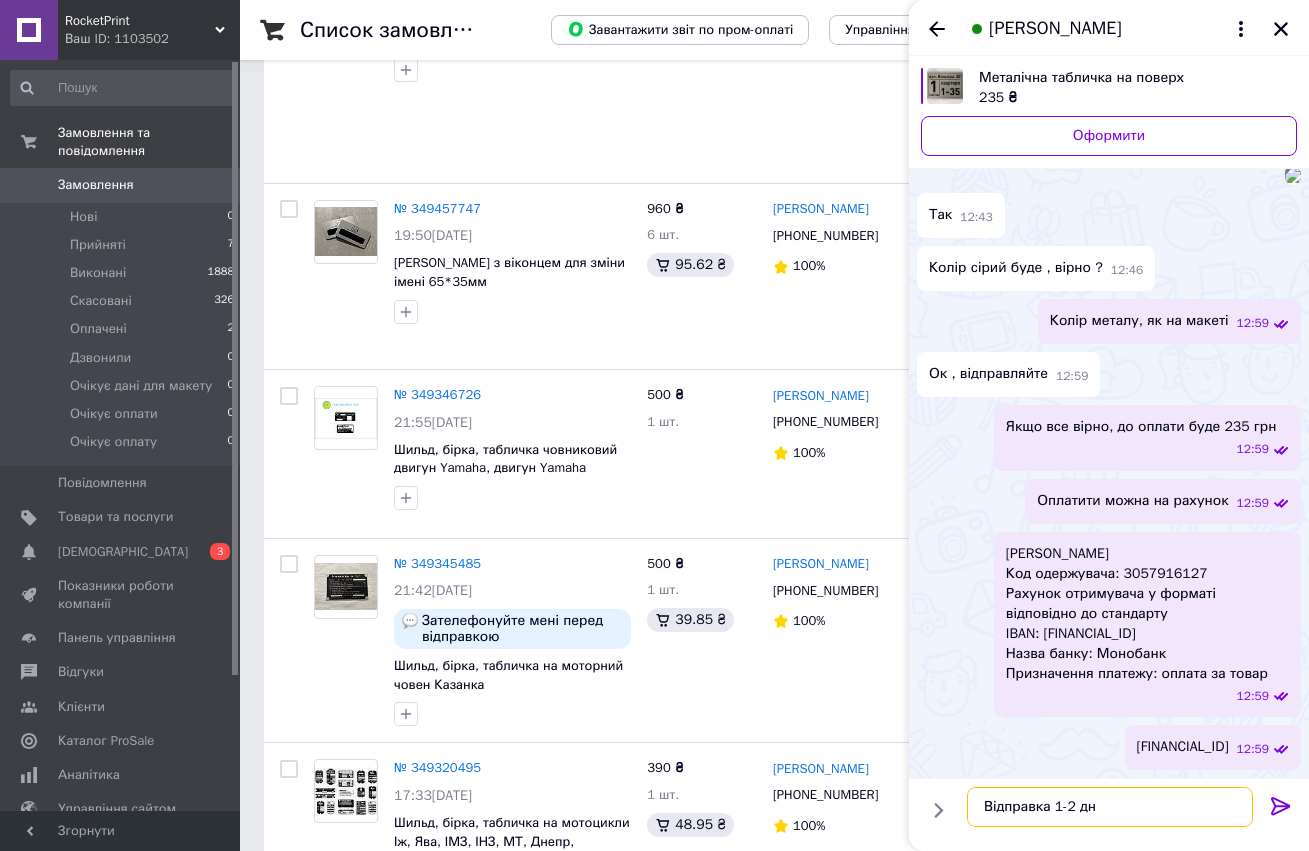 type on "Відправка 1-2 дні" 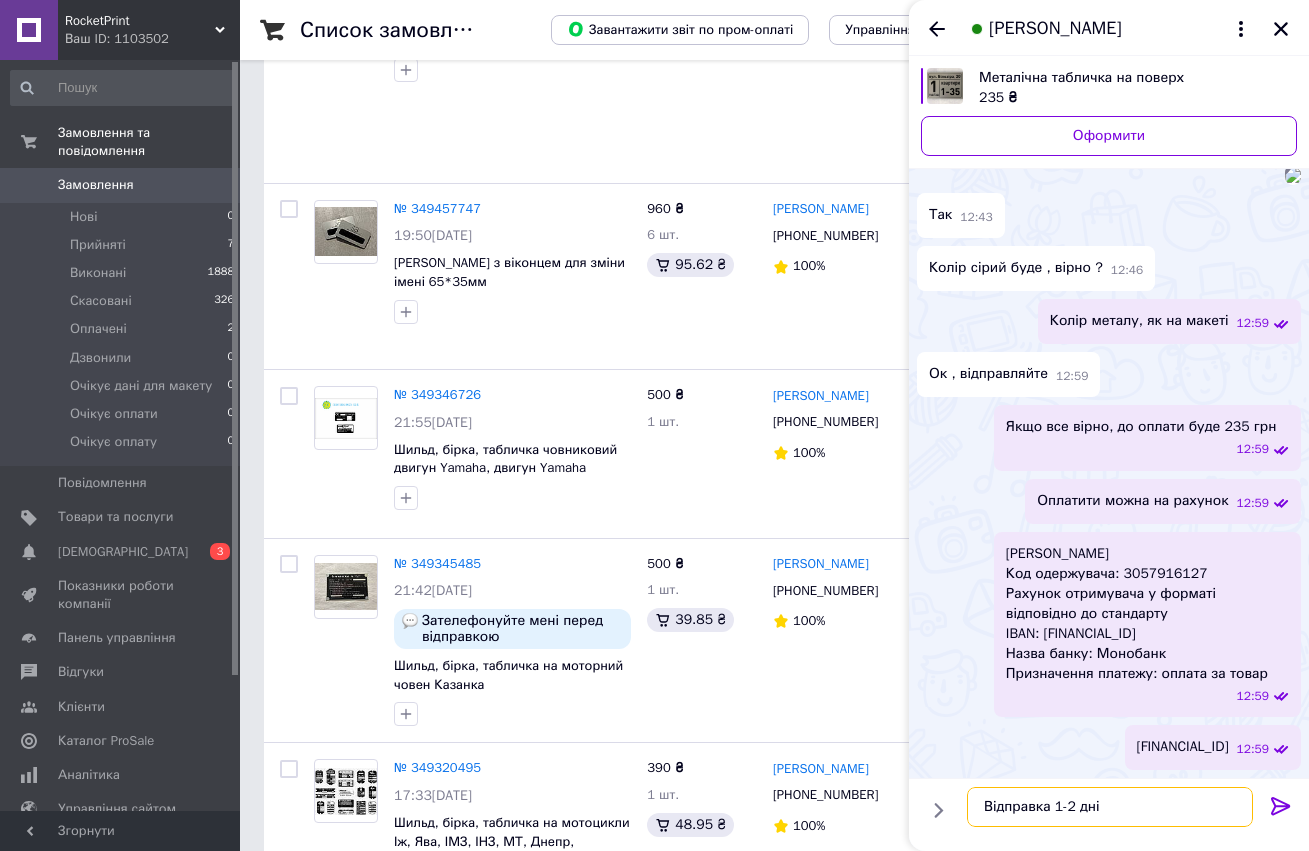 type 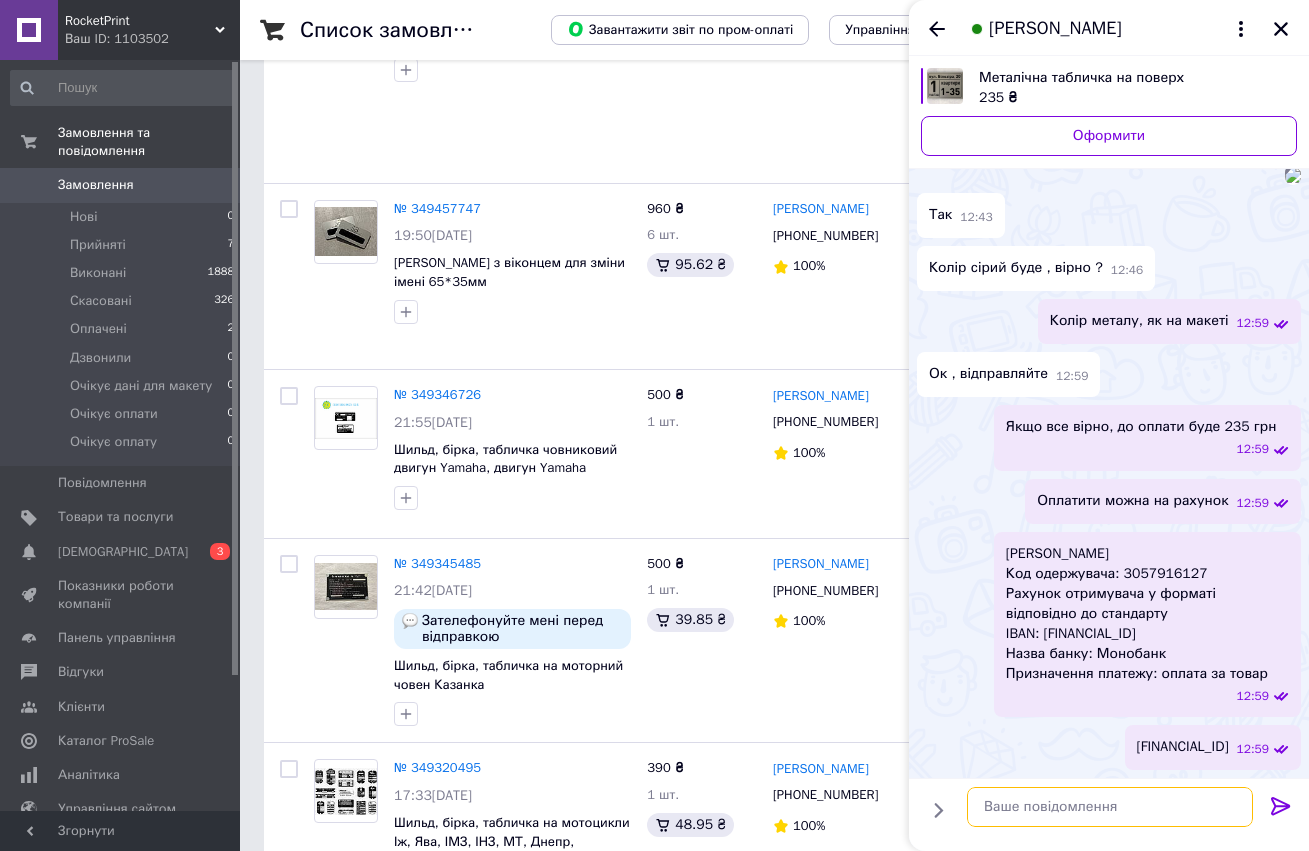 scroll, scrollTop: 828, scrollLeft: 0, axis: vertical 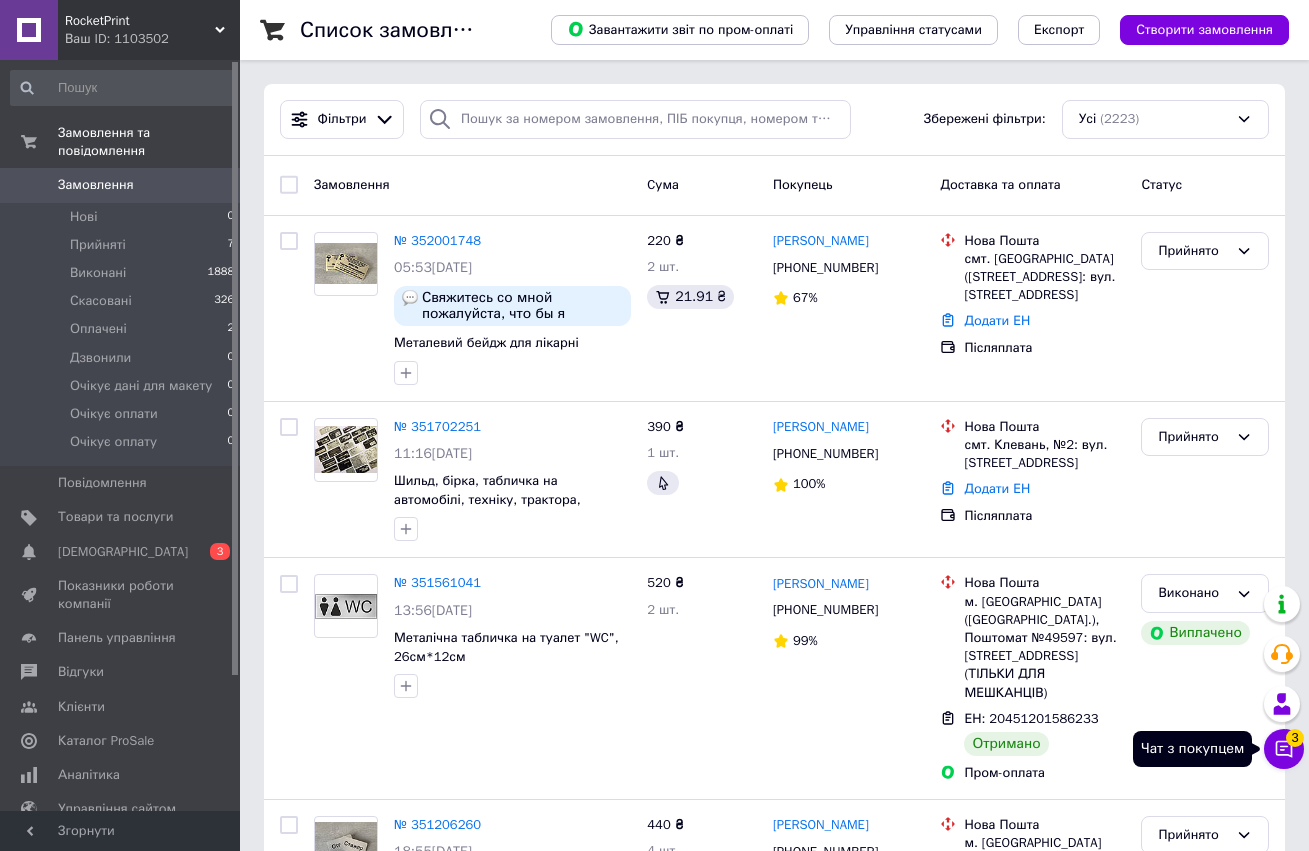 click 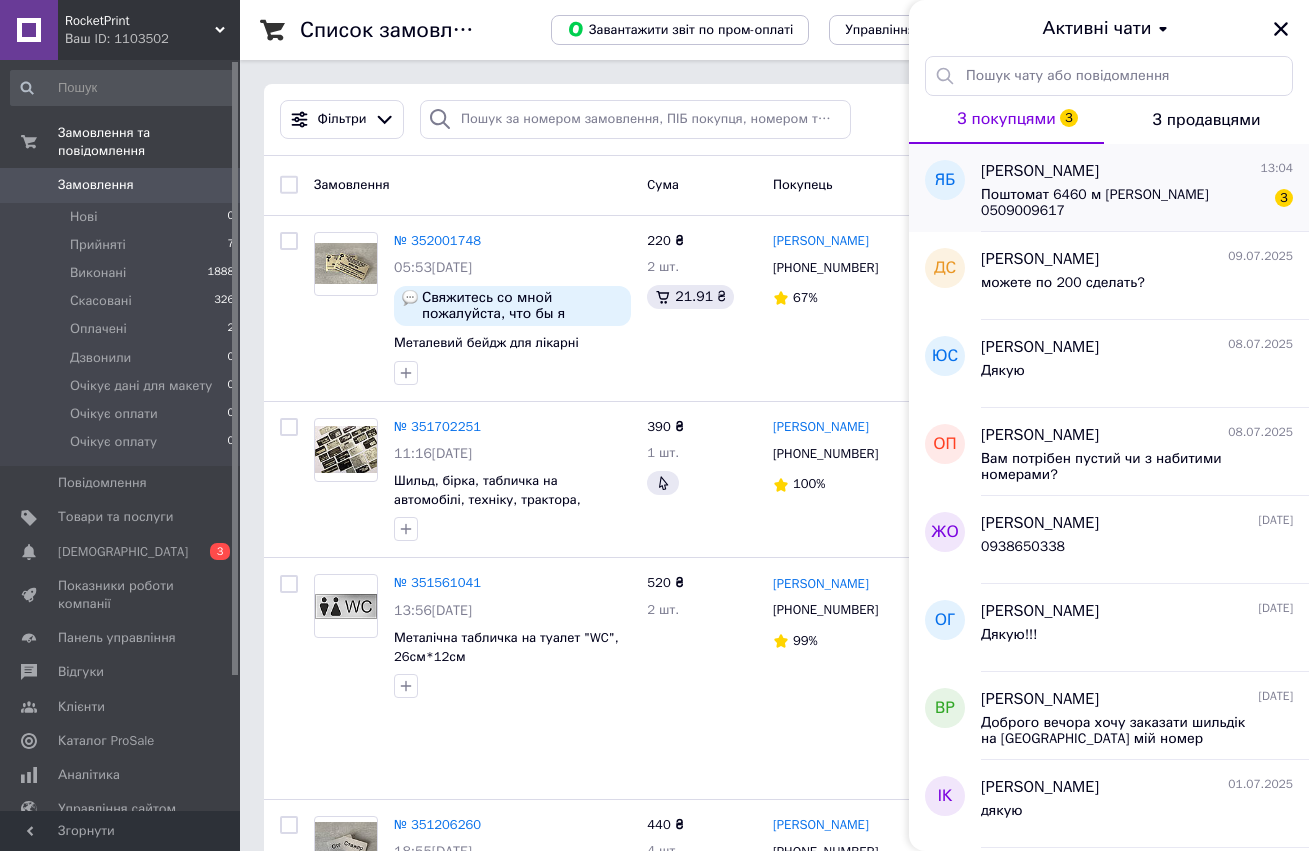 click on "Поштомат 6460 м Полтава Бровко Яна 0509009617" at bounding box center (1123, 203) 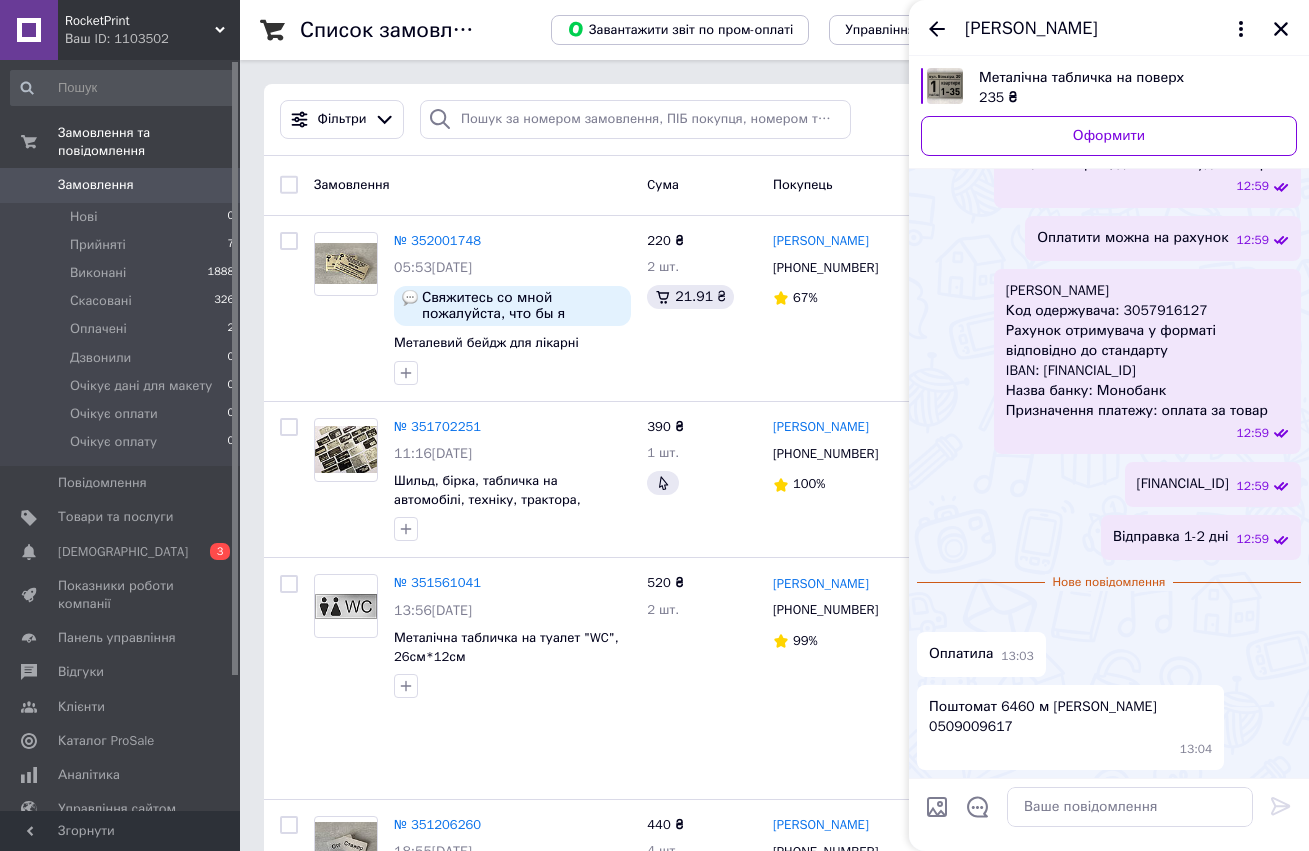 scroll, scrollTop: 1317, scrollLeft: 0, axis: vertical 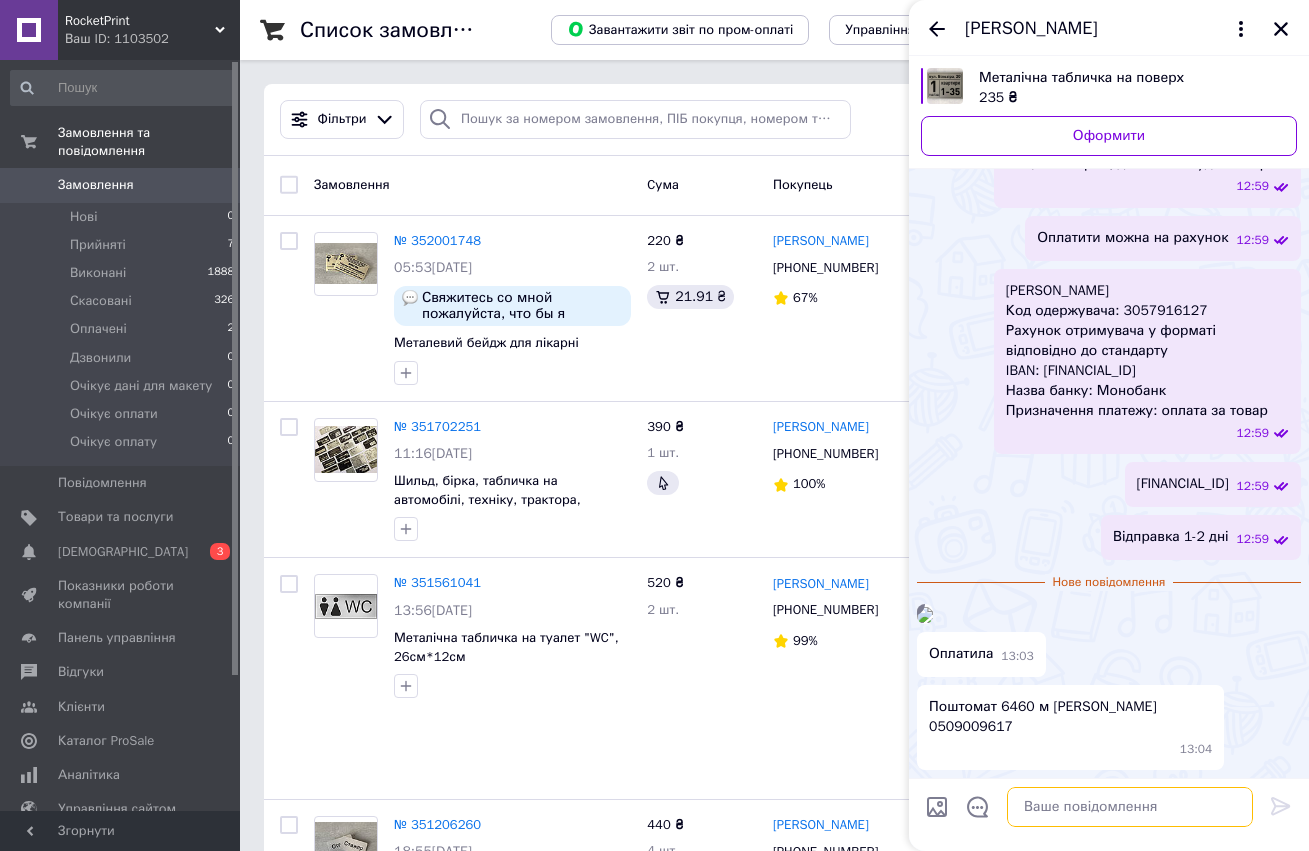 click at bounding box center (1130, 807) 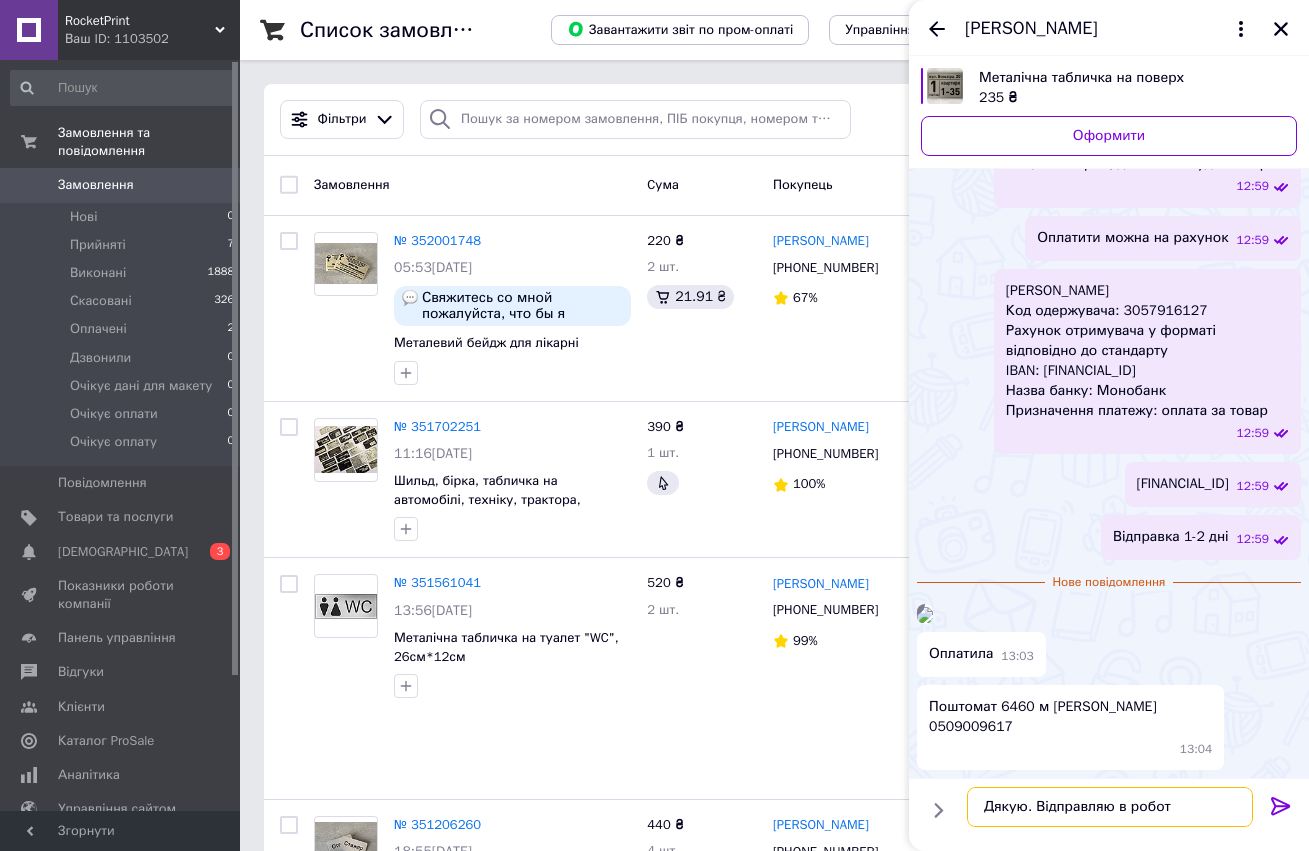 type on "Дякую. Відправляю в роботу" 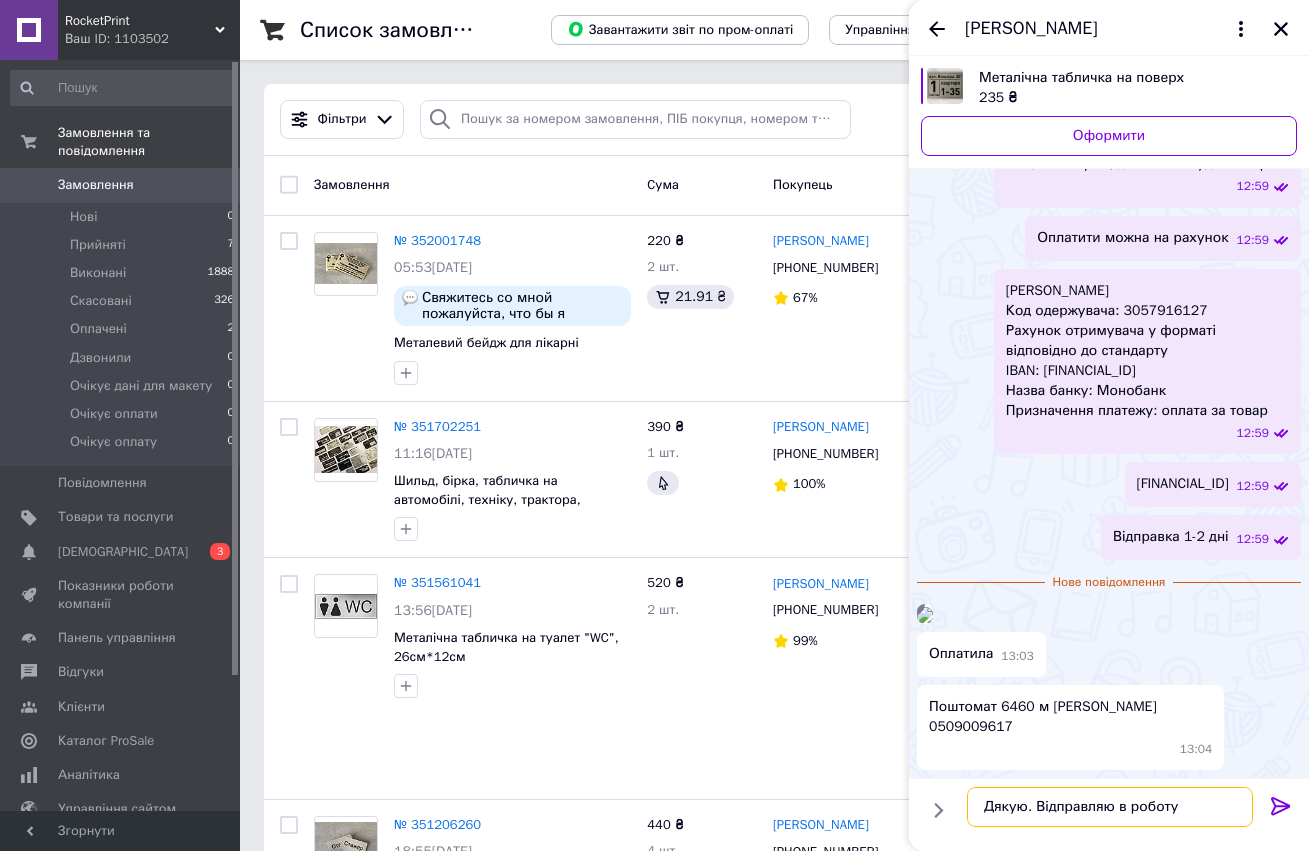 type 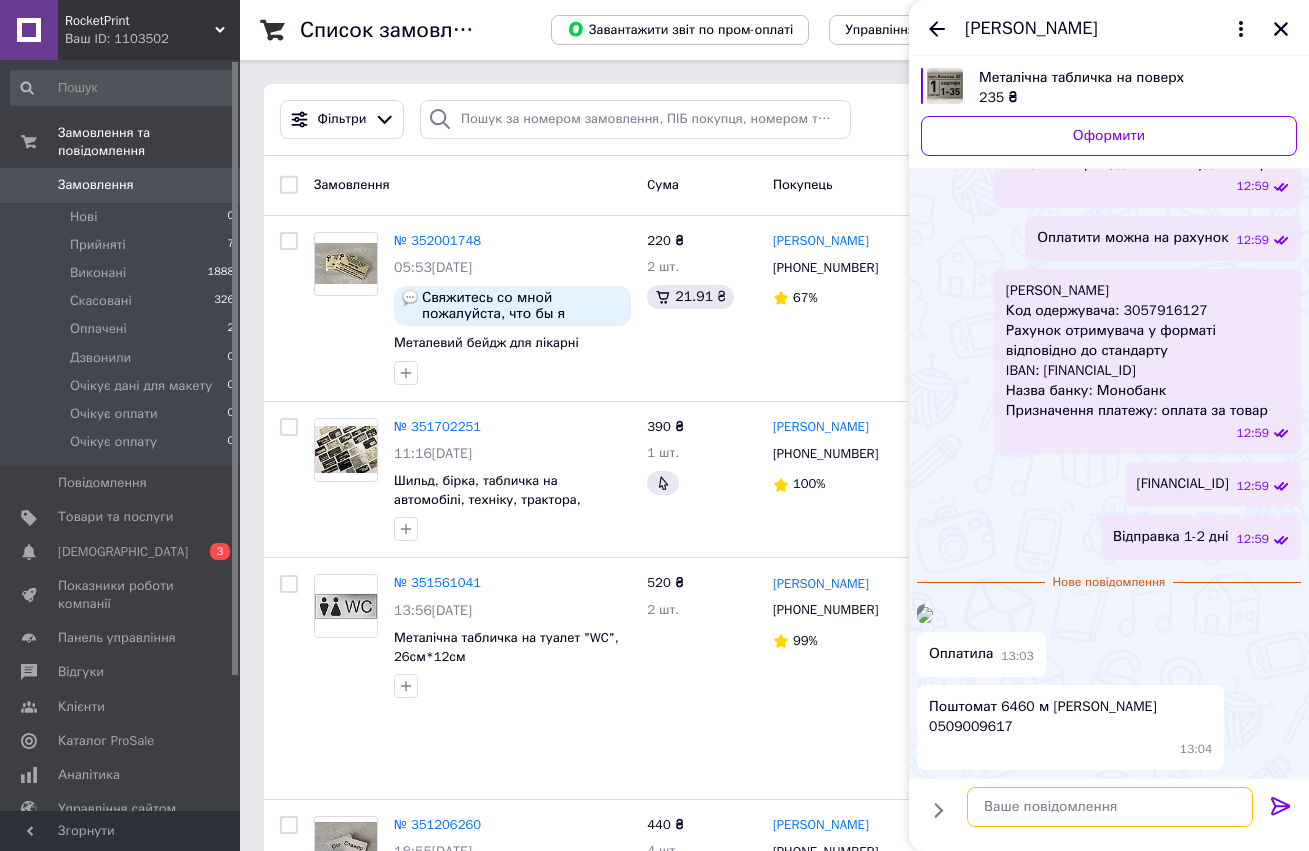 scroll, scrollTop: 1334, scrollLeft: 0, axis: vertical 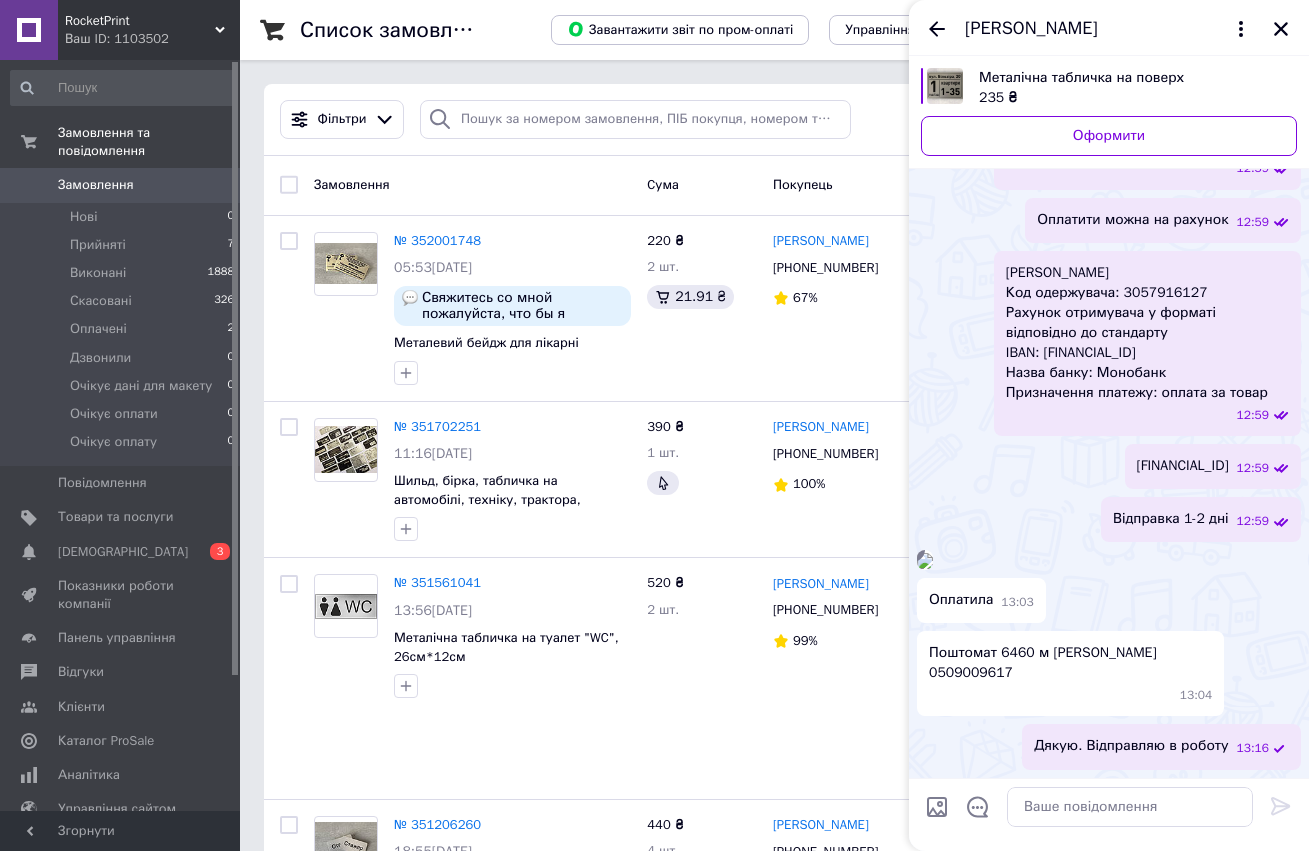 click on "Металічна табличка на поверх" at bounding box center (1130, 78) 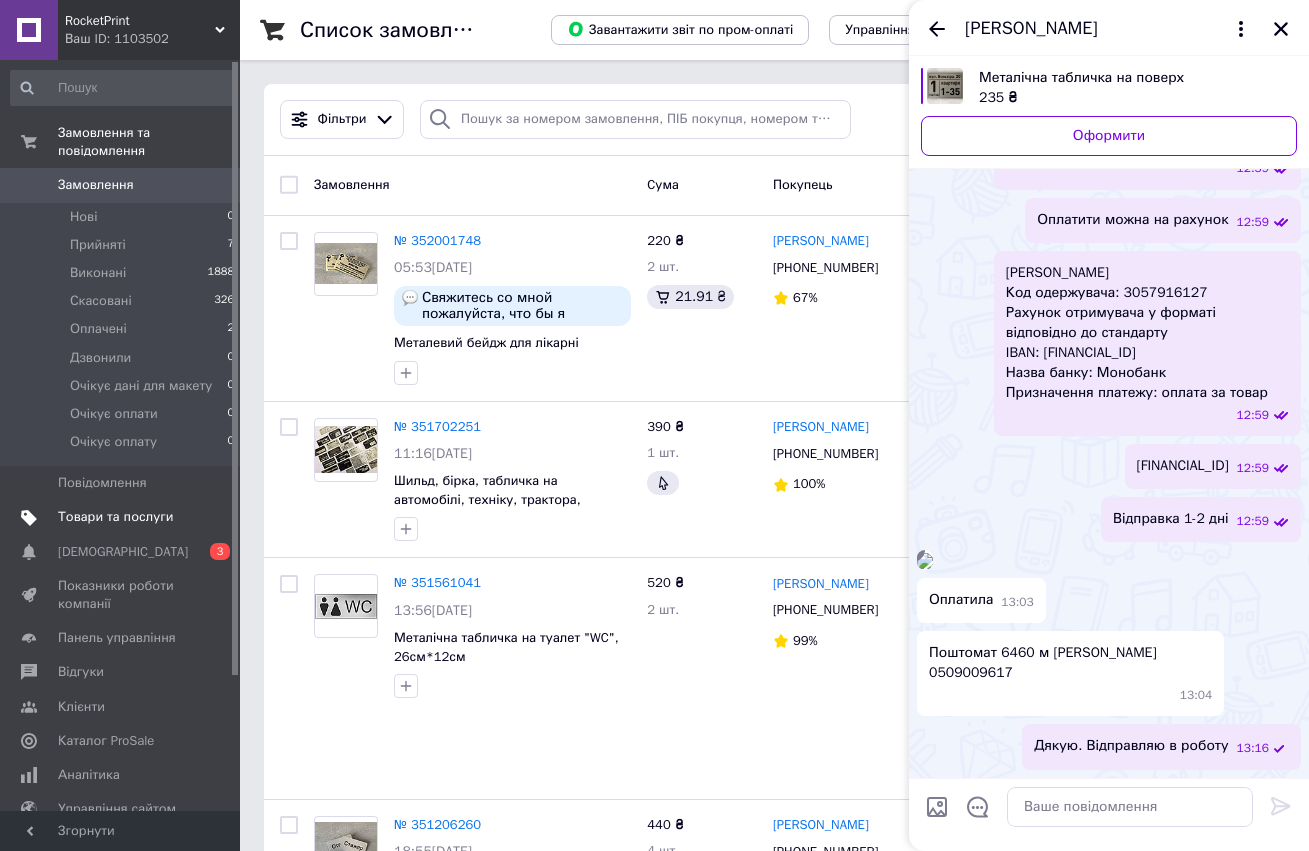 click on "Товари та послуги" at bounding box center (115, 517) 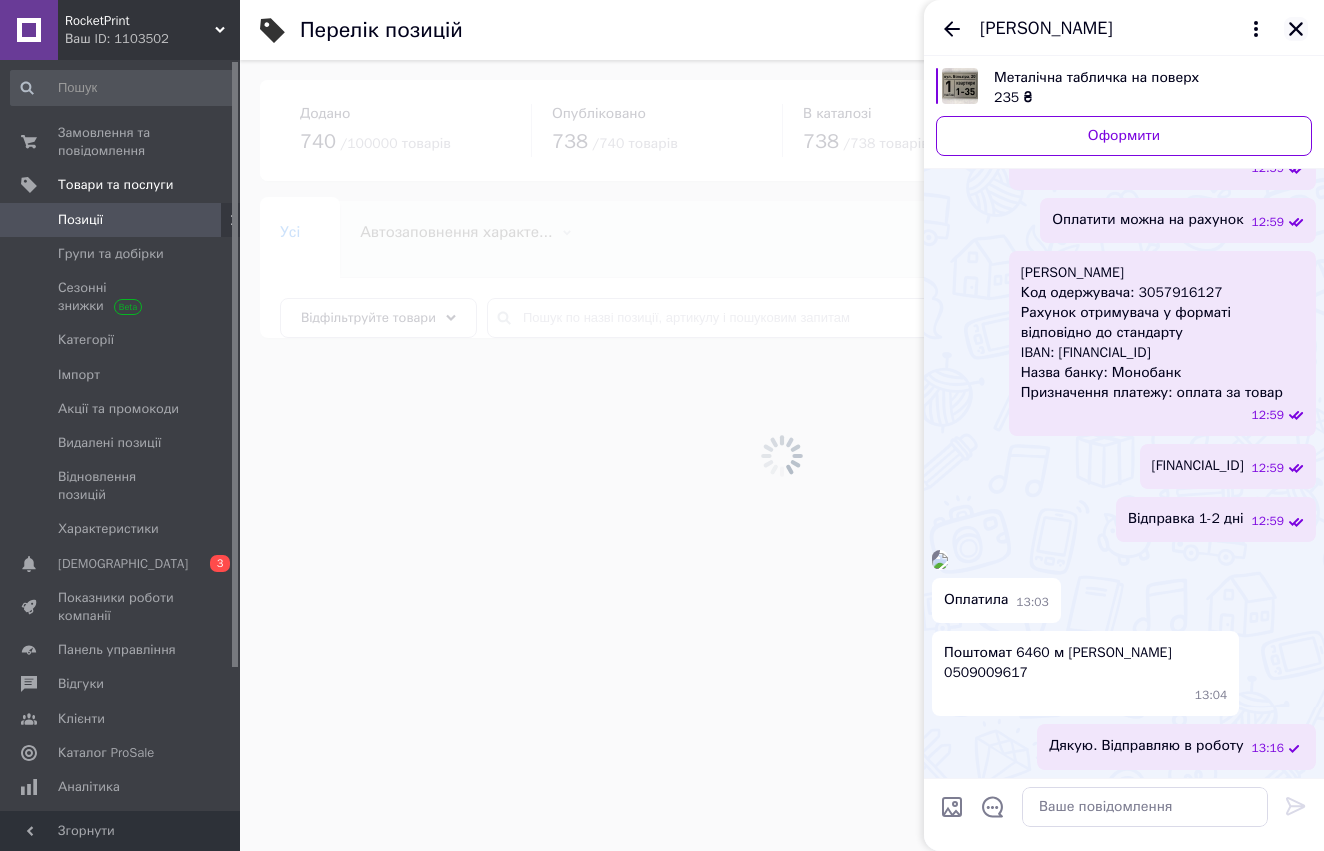 click 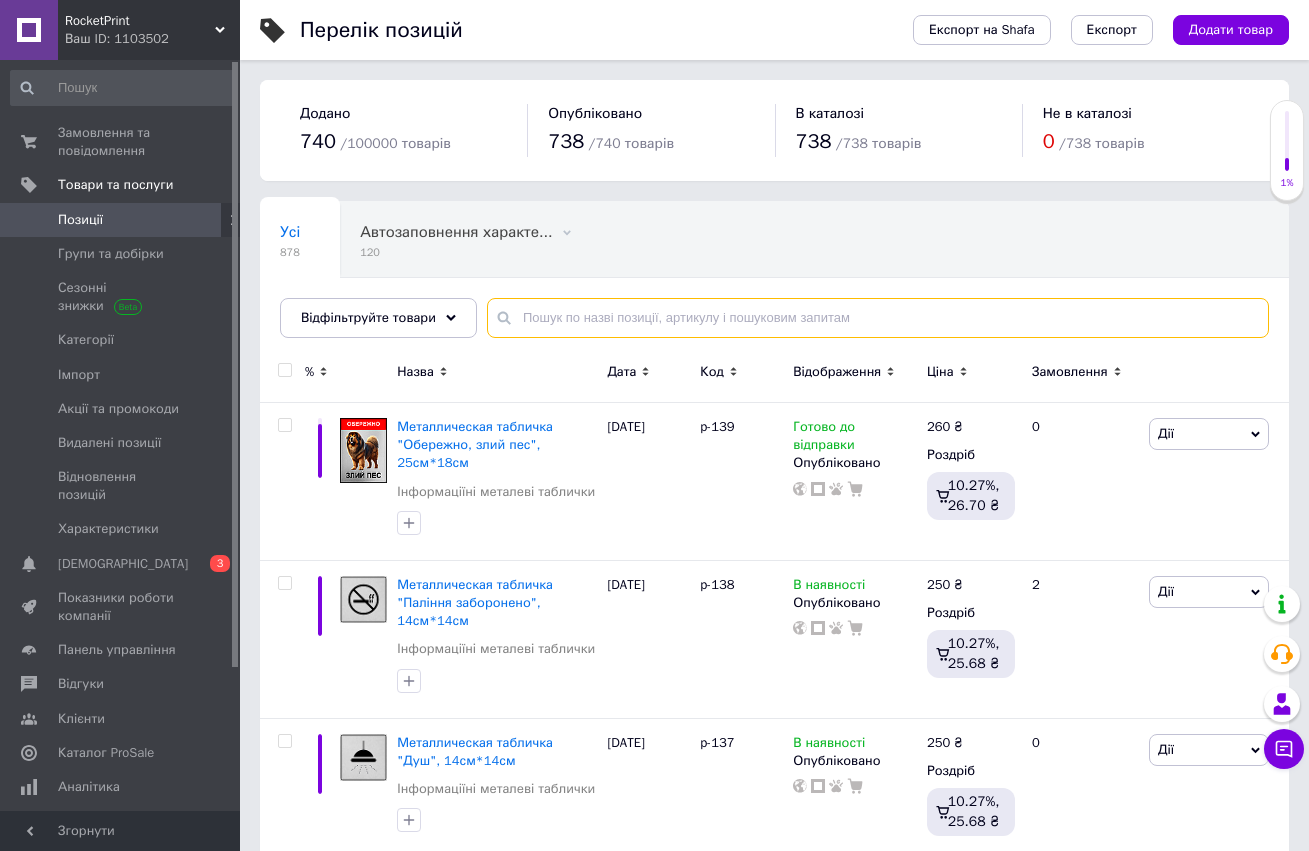 click at bounding box center [878, 318] 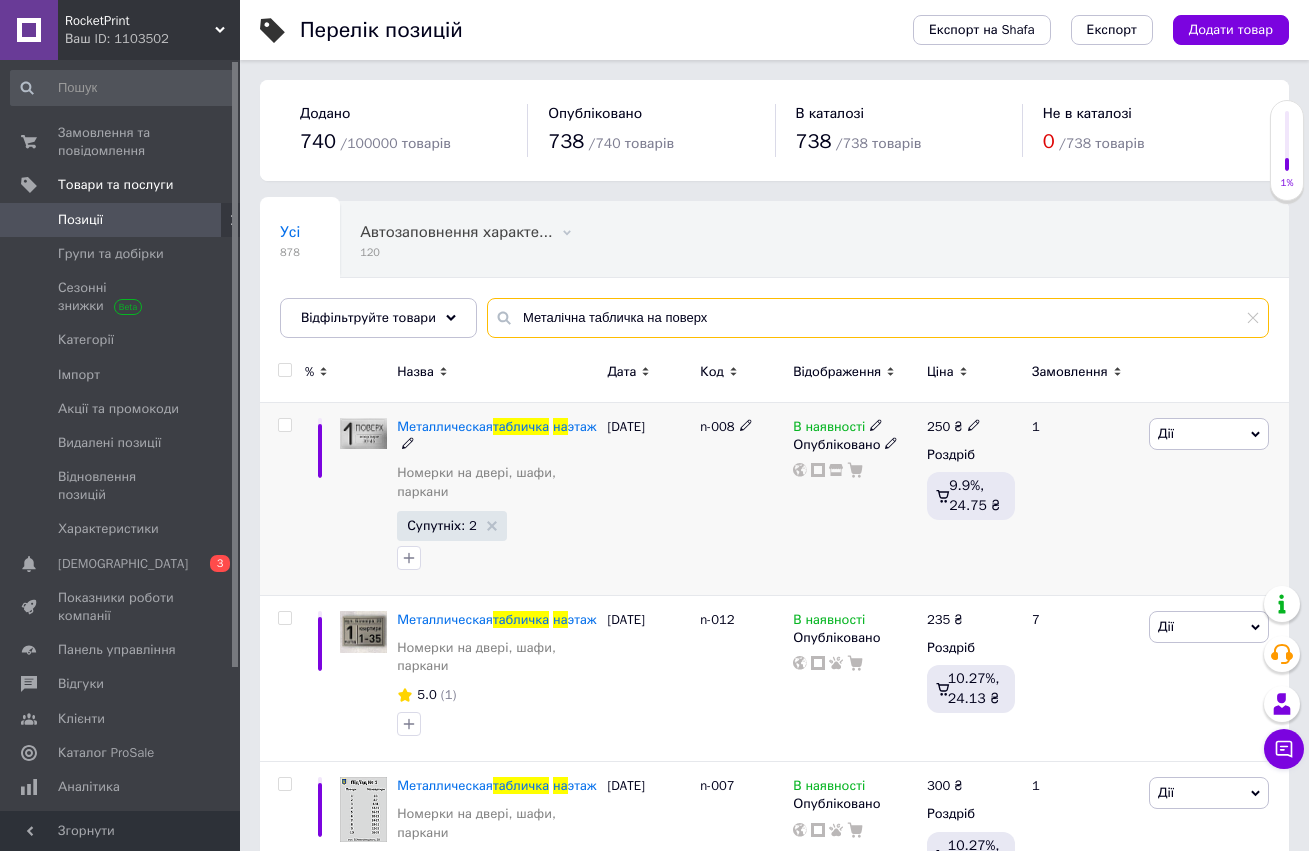 scroll, scrollTop: 4, scrollLeft: 0, axis: vertical 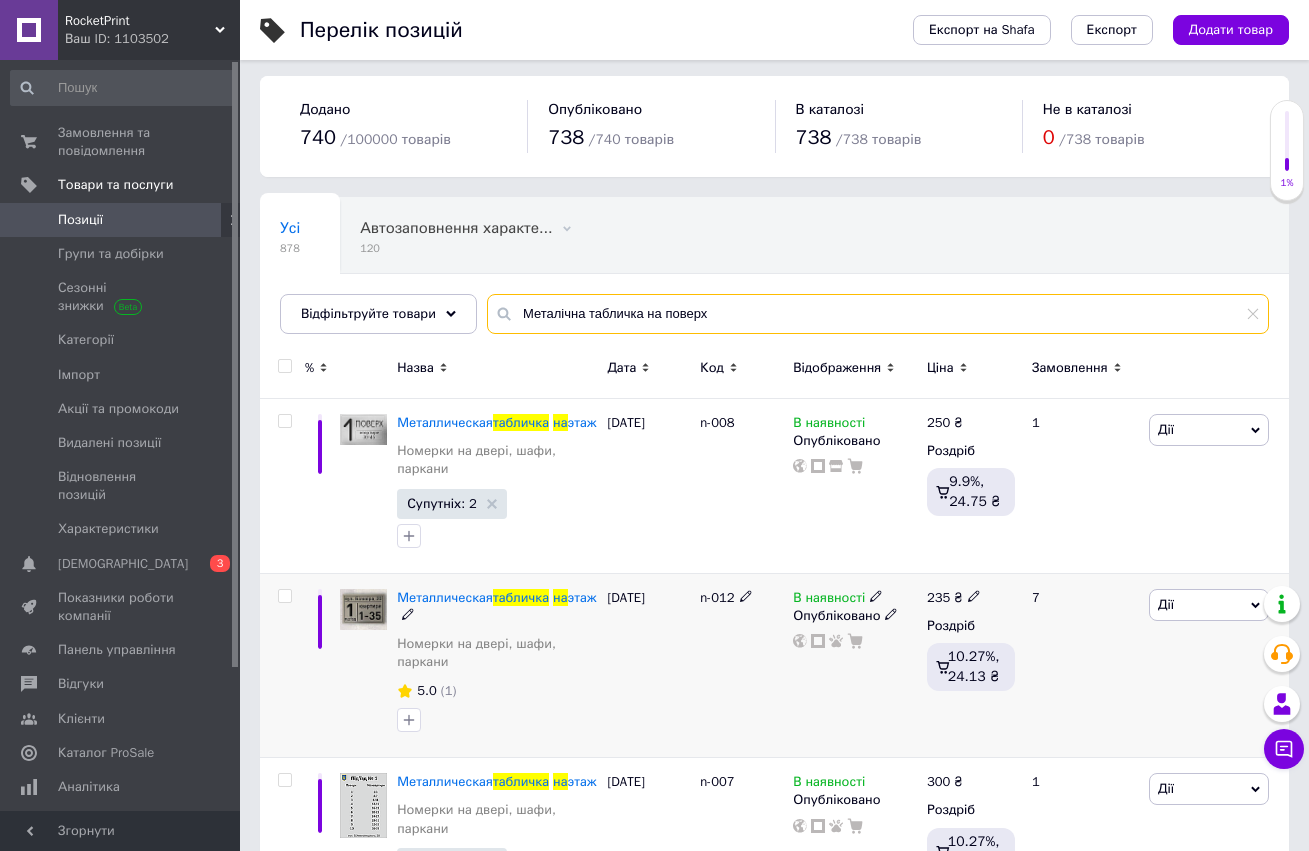 type on "Металічна табличка на поверх" 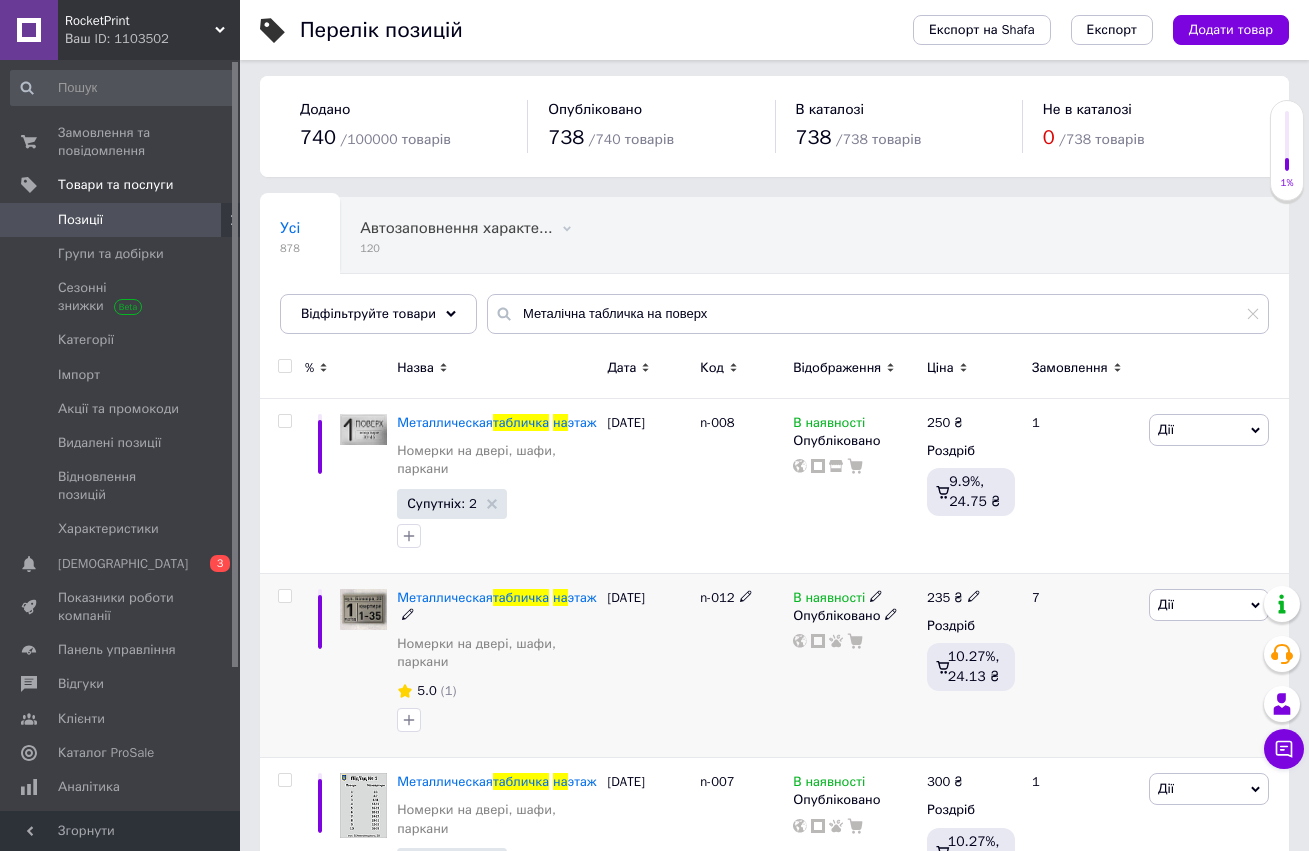 click 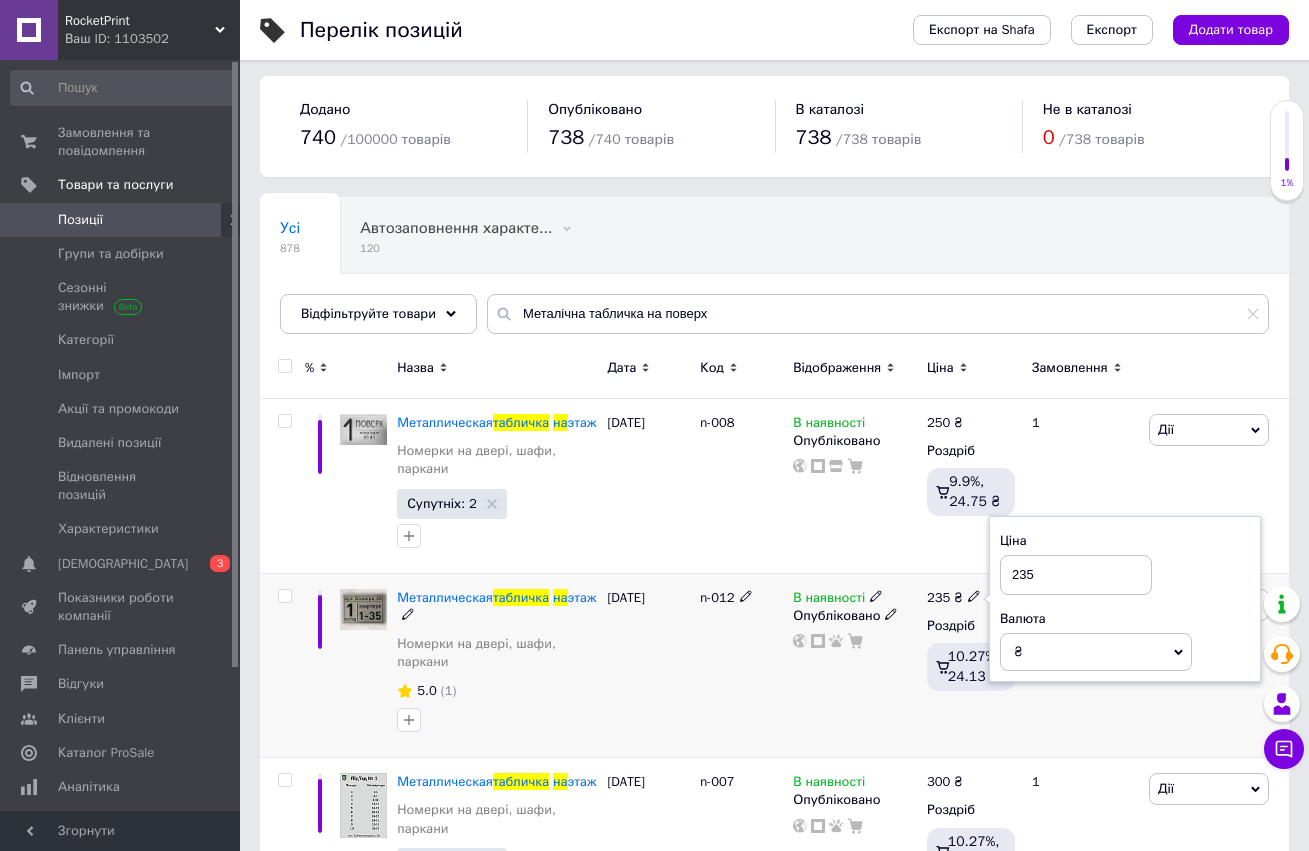 drag, startPoint x: 1021, startPoint y: 590, endPoint x: 1041, endPoint y: 591, distance: 20.024984 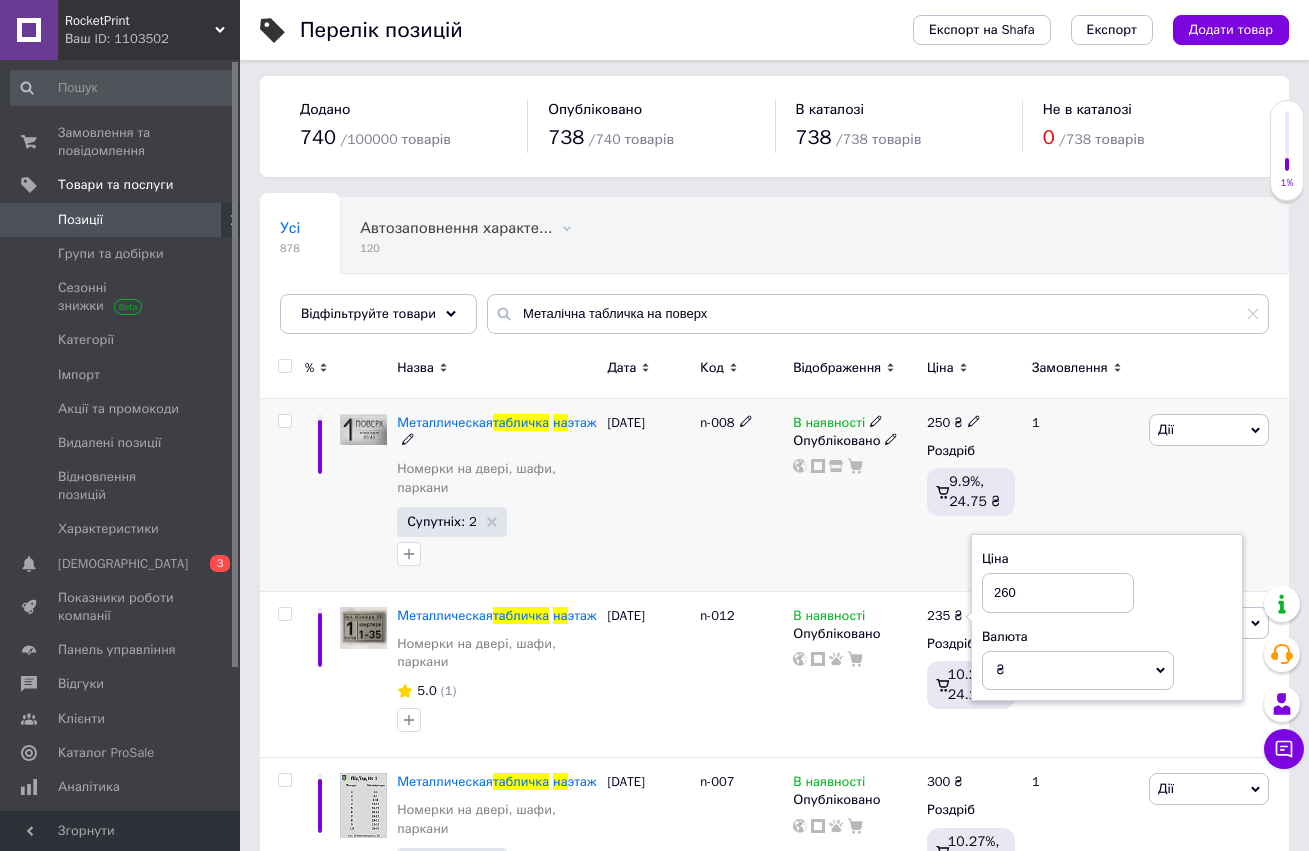 type on "260" 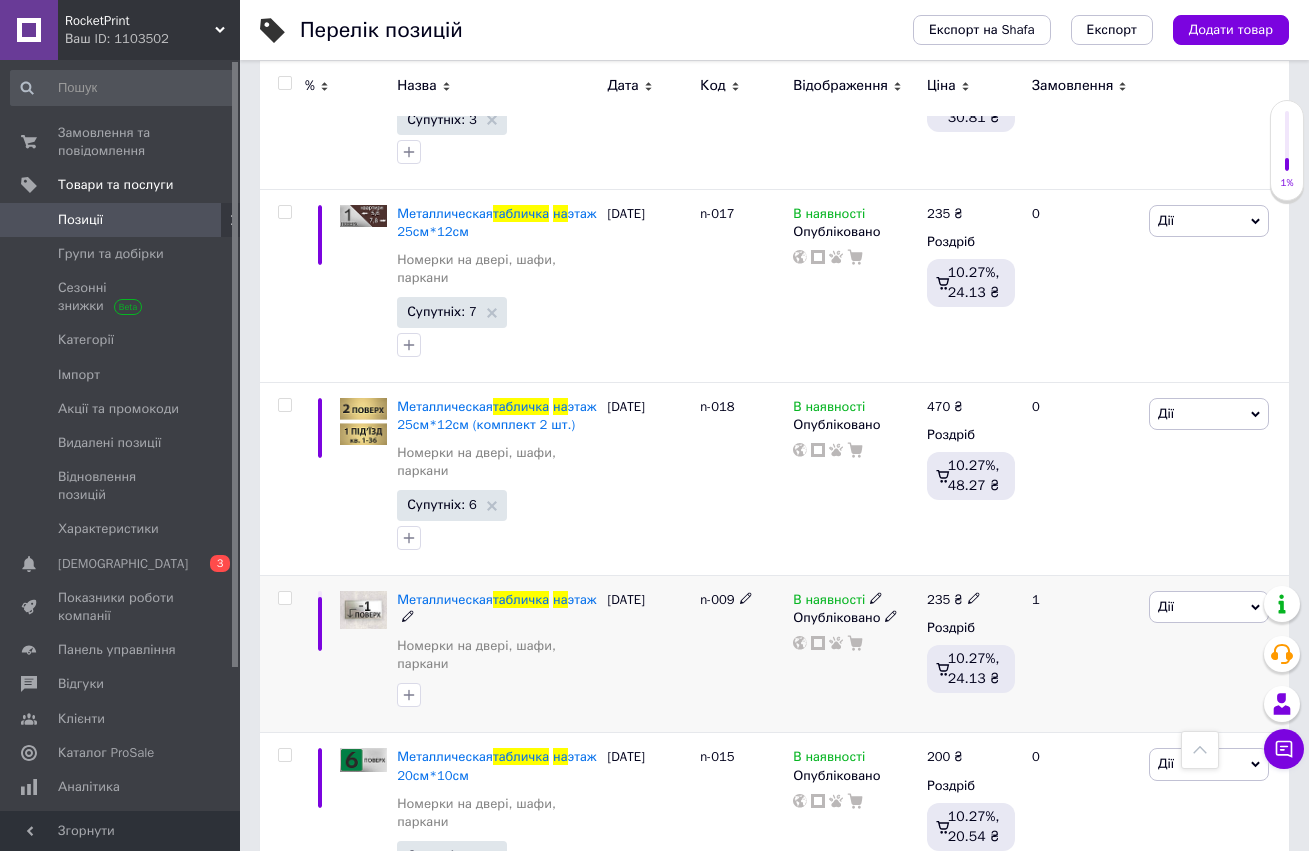 scroll, scrollTop: 756, scrollLeft: 0, axis: vertical 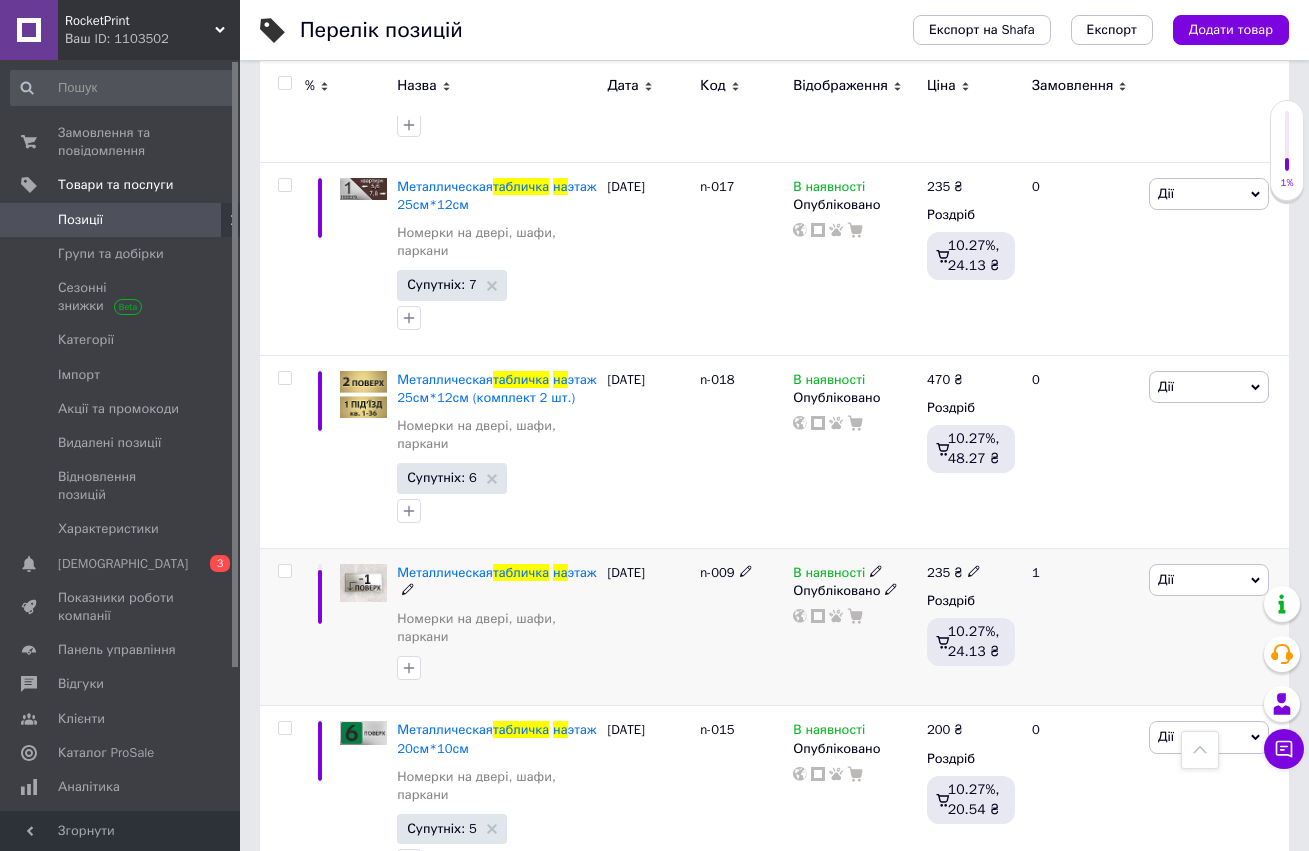 click 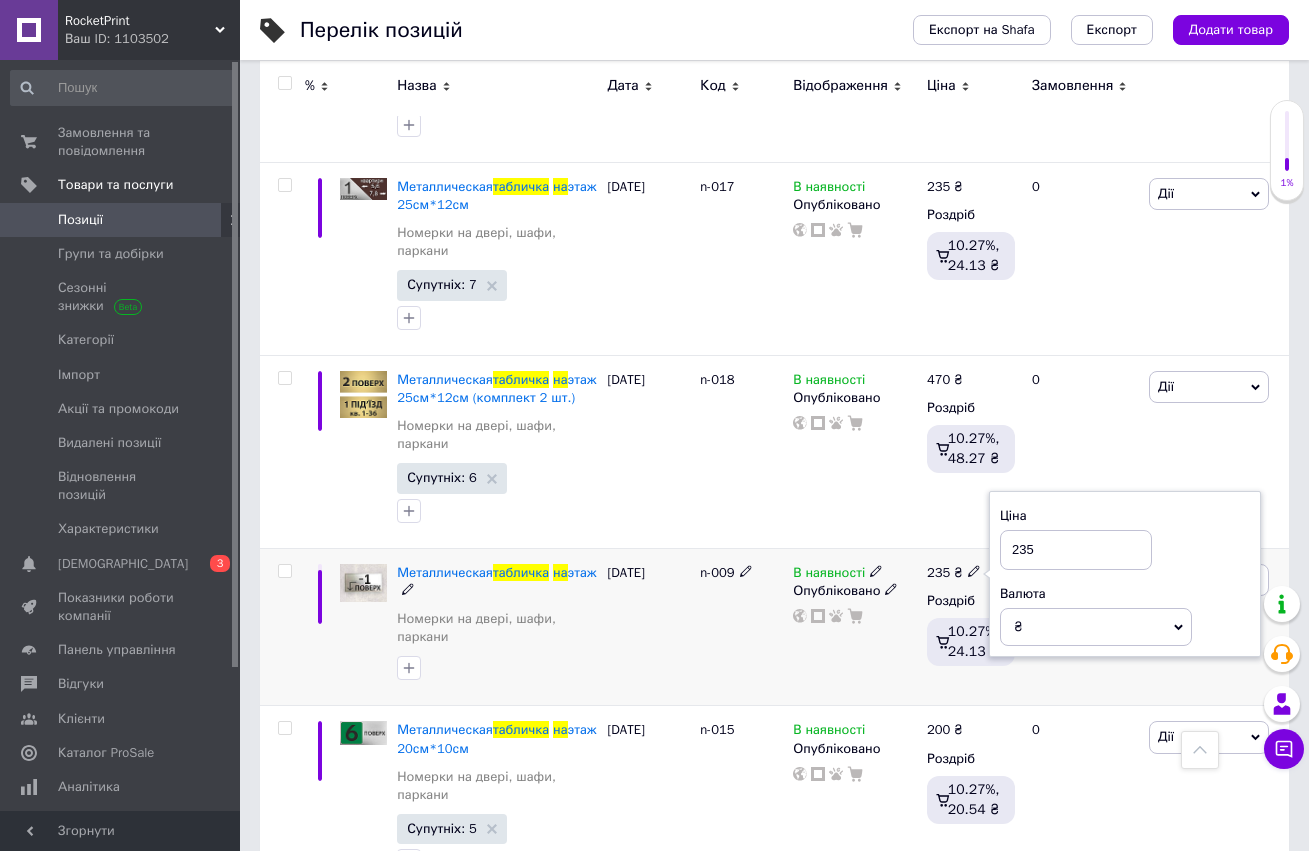drag, startPoint x: 1013, startPoint y: 619, endPoint x: 1048, endPoint y: 622, distance: 35.128338 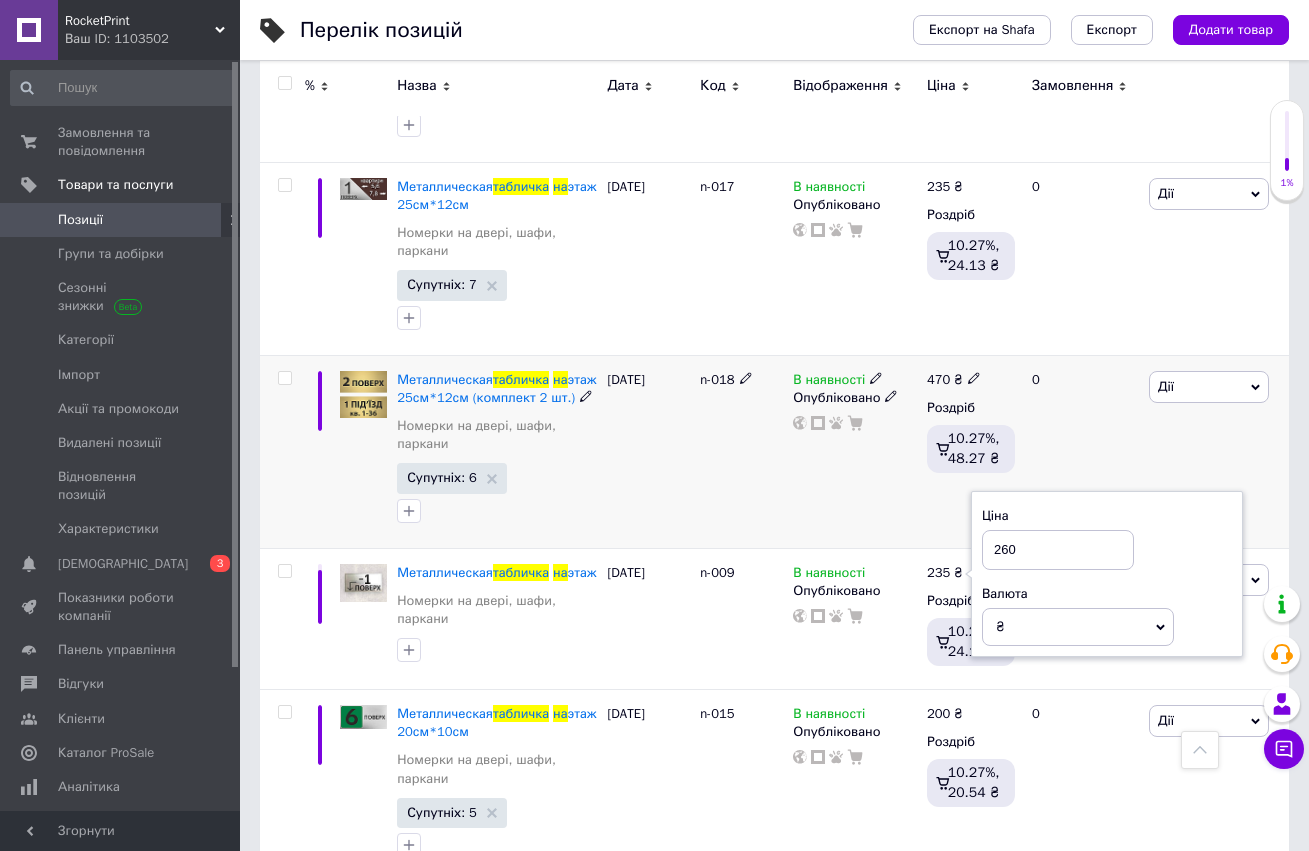type on "260" 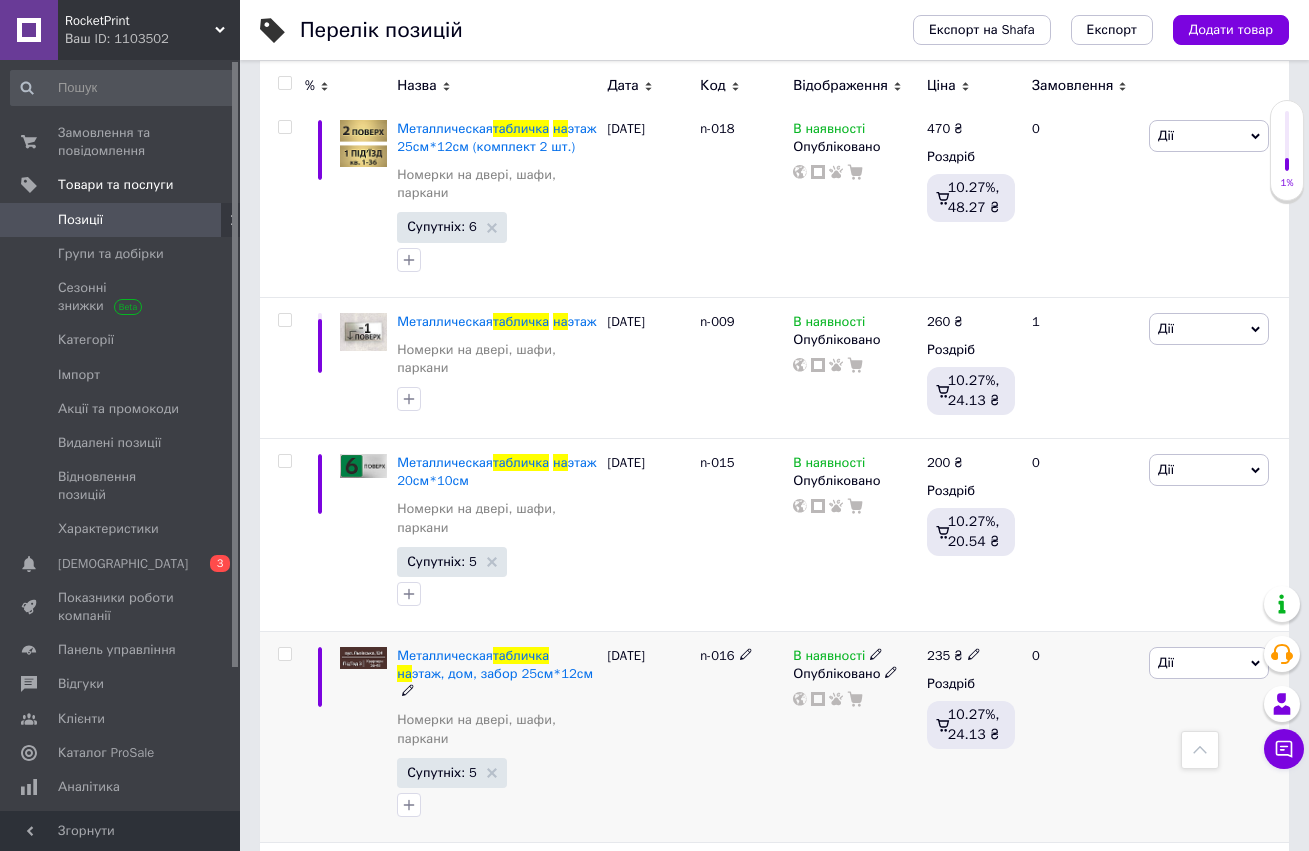 scroll, scrollTop: 1040, scrollLeft: 0, axis: vertical 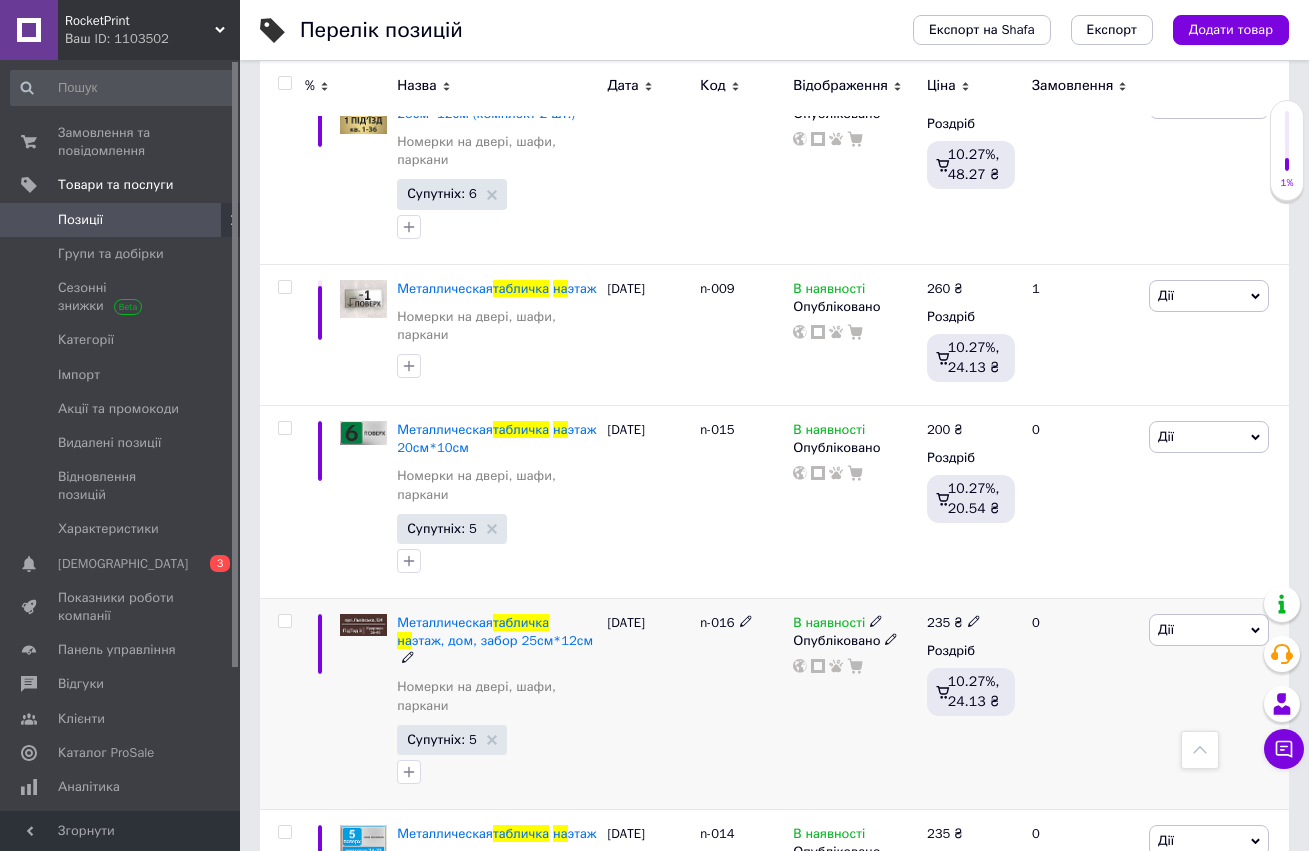 click 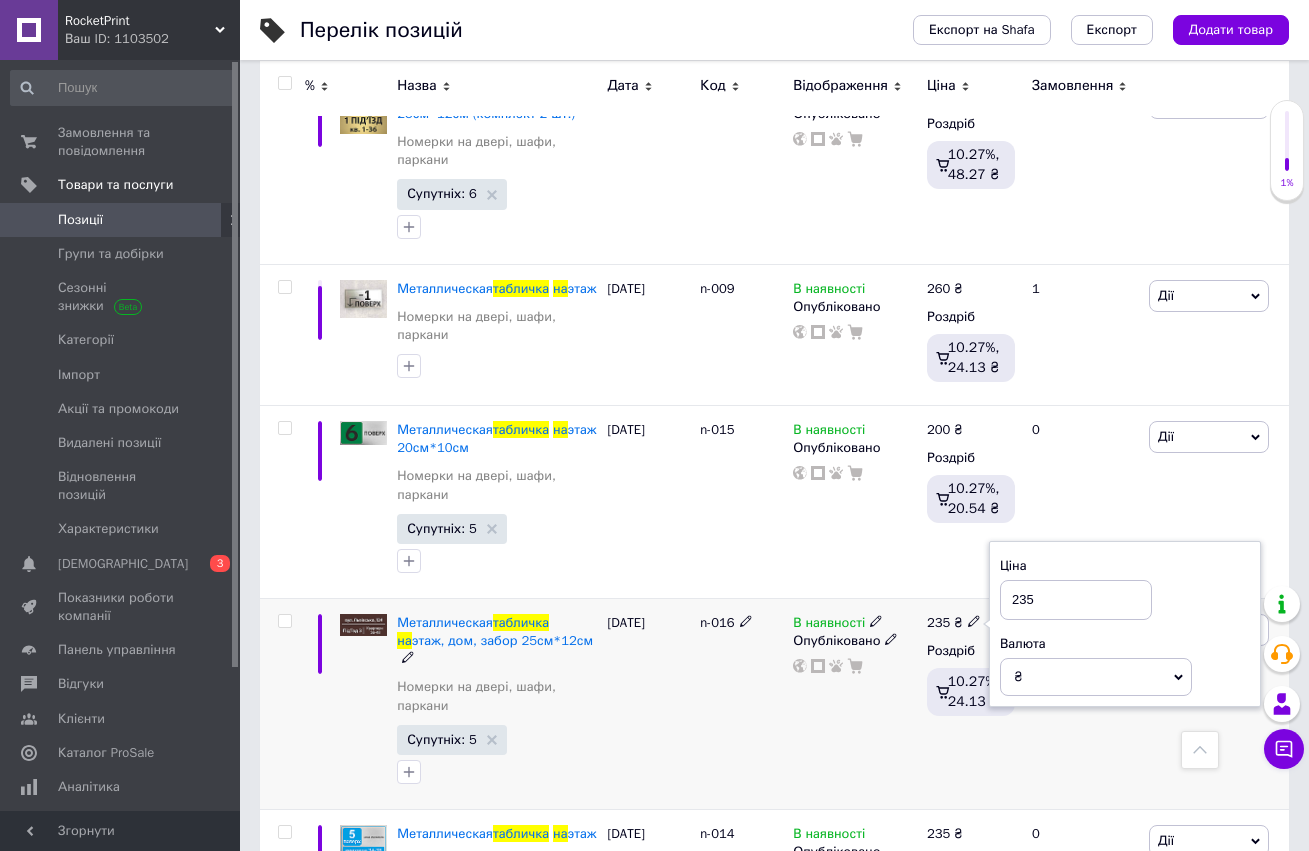 drag, startPoint x: 1023, startPoint y: 682, endPoint x: 1037, endPoint y: 684, distance: 14.142136 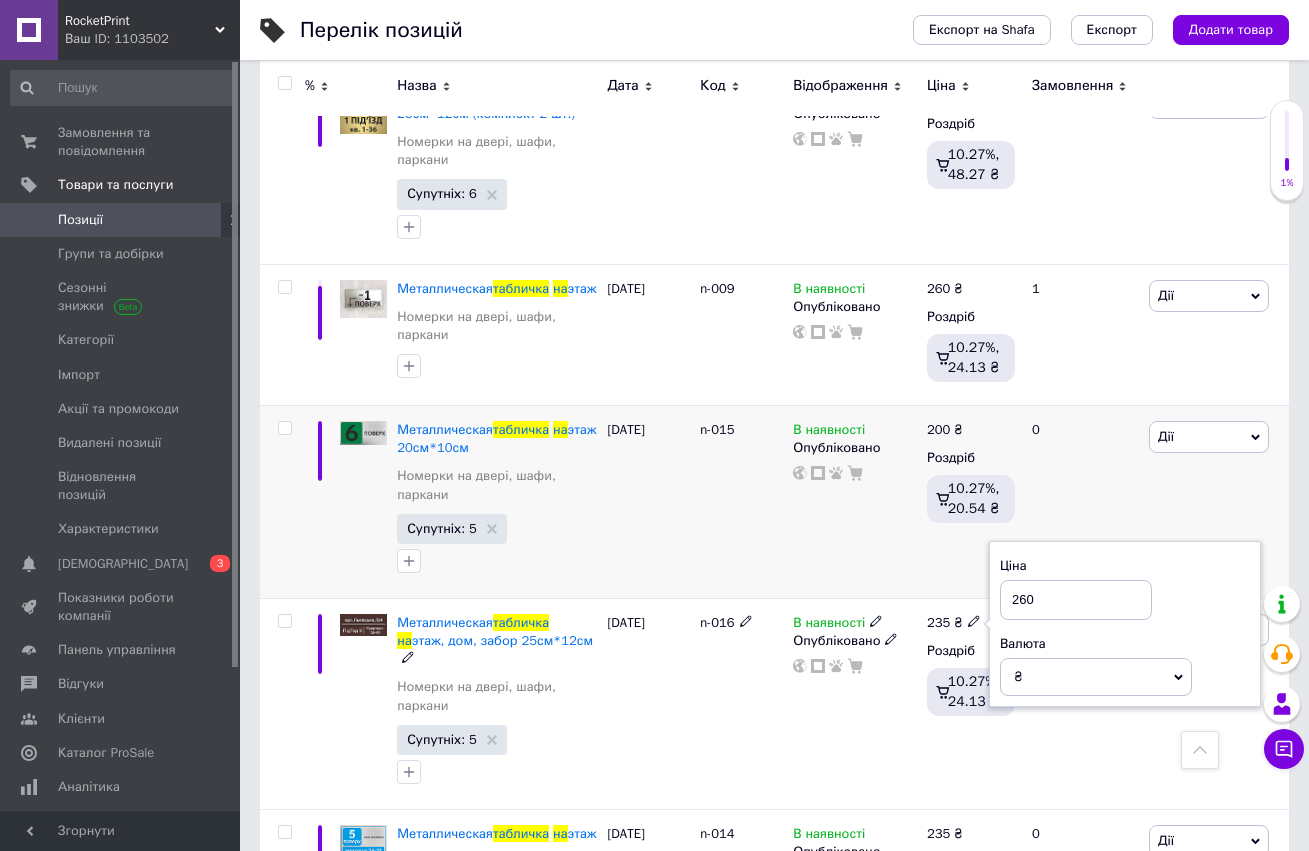 type on "260" 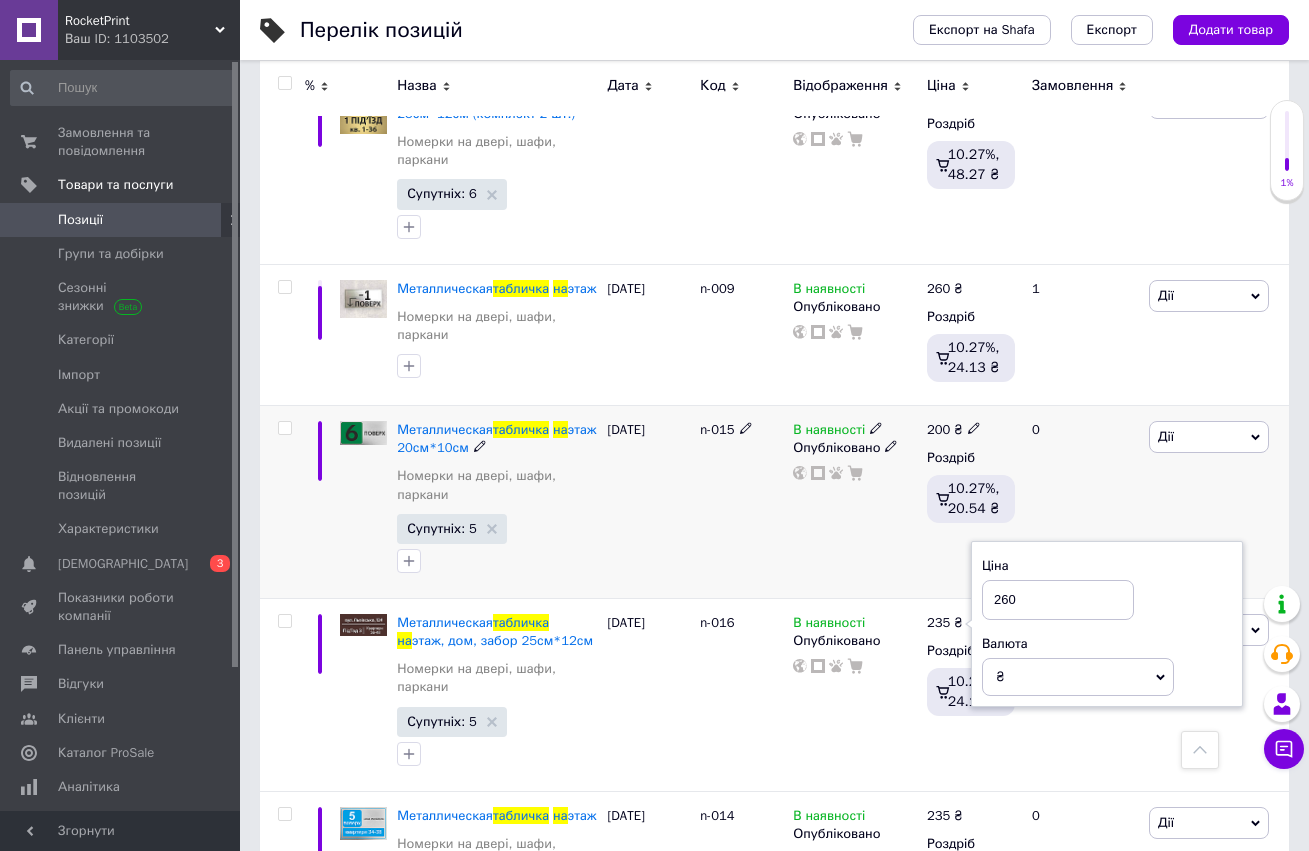 click on "В наявності Опубліковано" at bounding box center [855, 501] 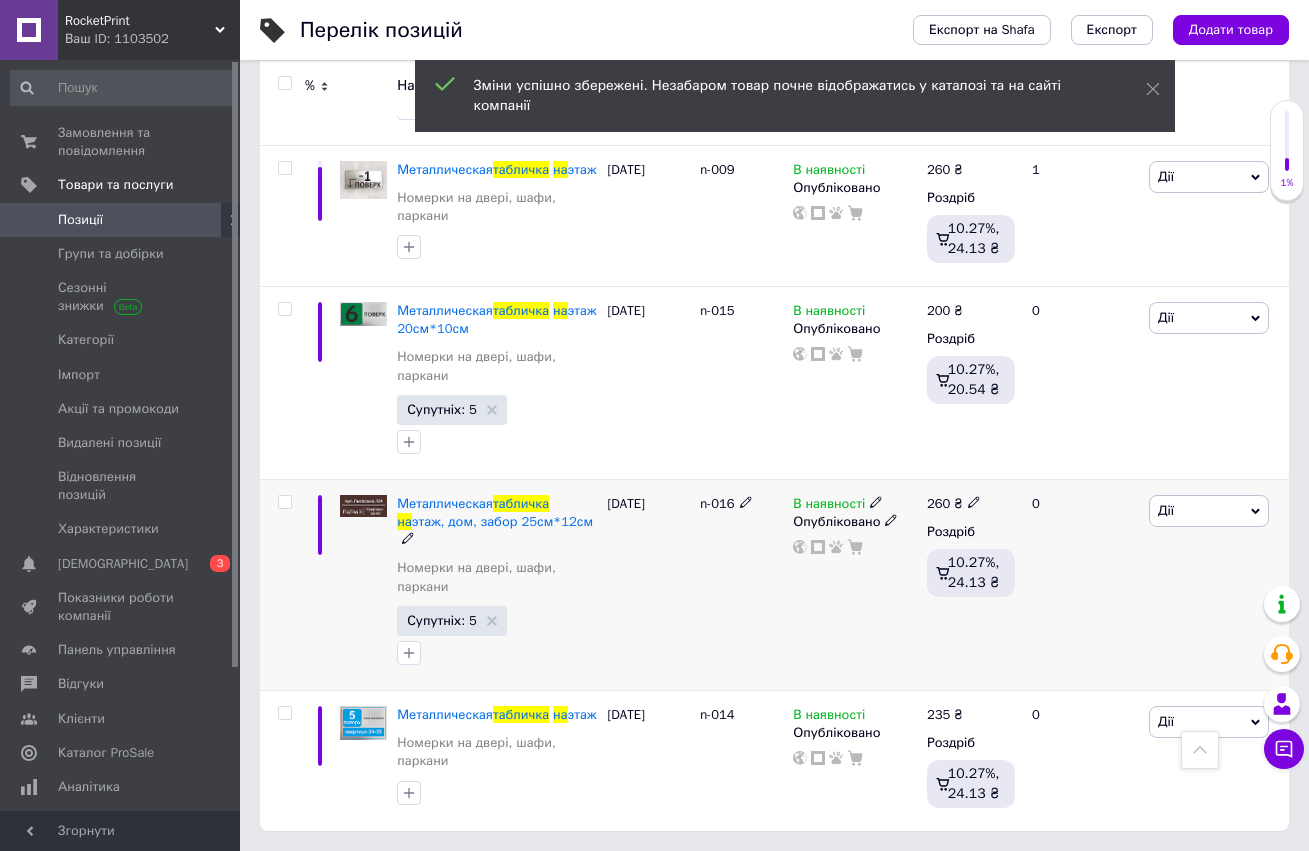 scroll, scrollTop: 1227, scrollLeft: 0, axis: vertical 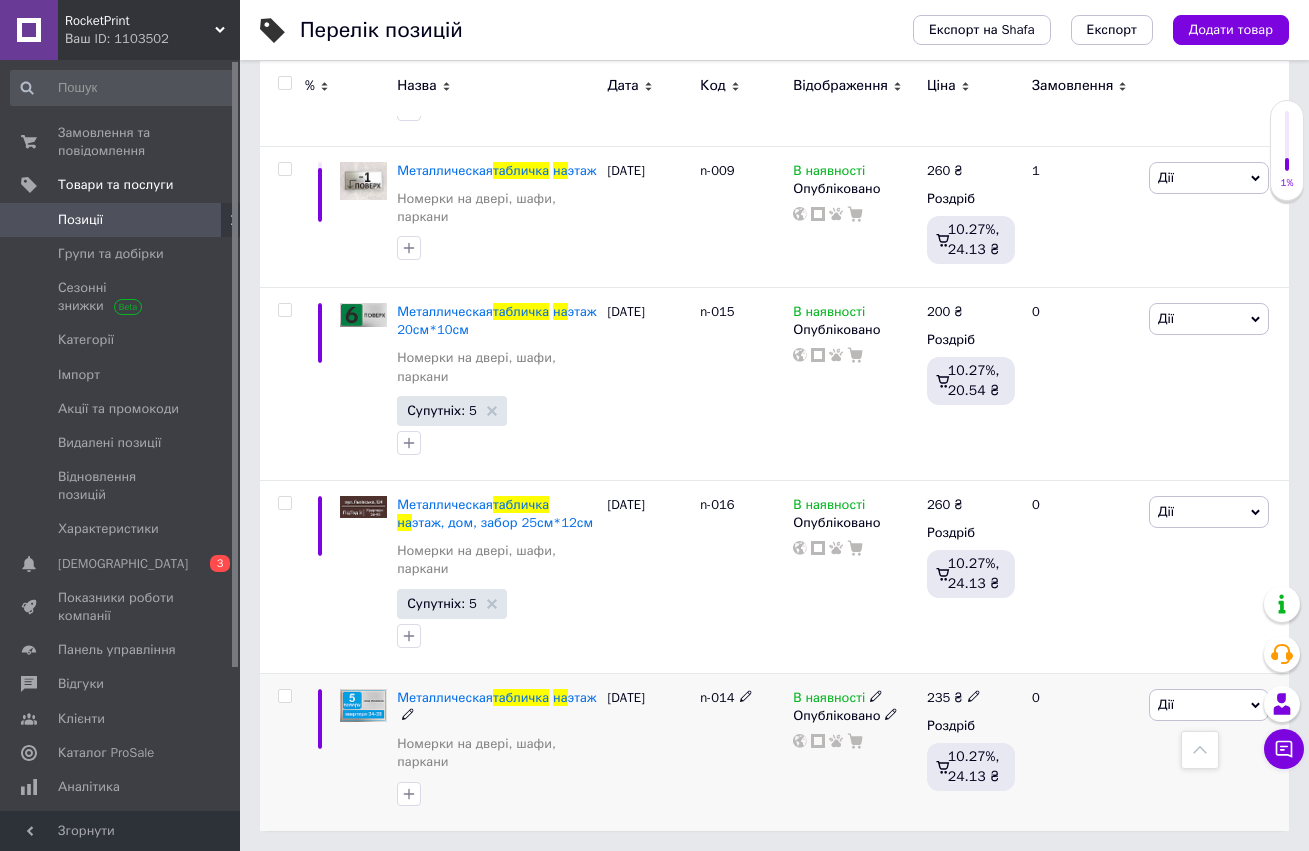 click 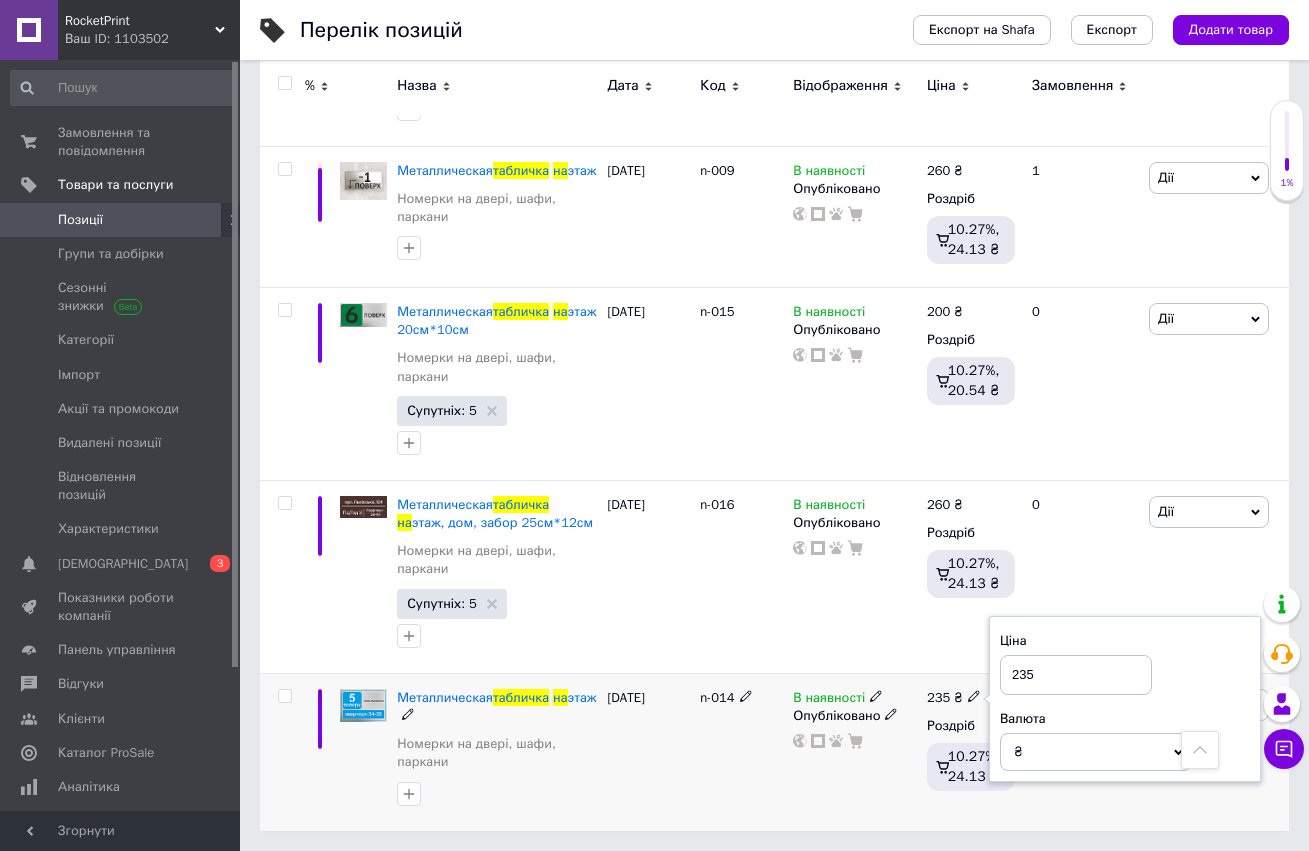 drag, startPoint x: 1024, startPoint y: 684, endPoint x: 1034, endPoint y: 686, distance: 10.198039 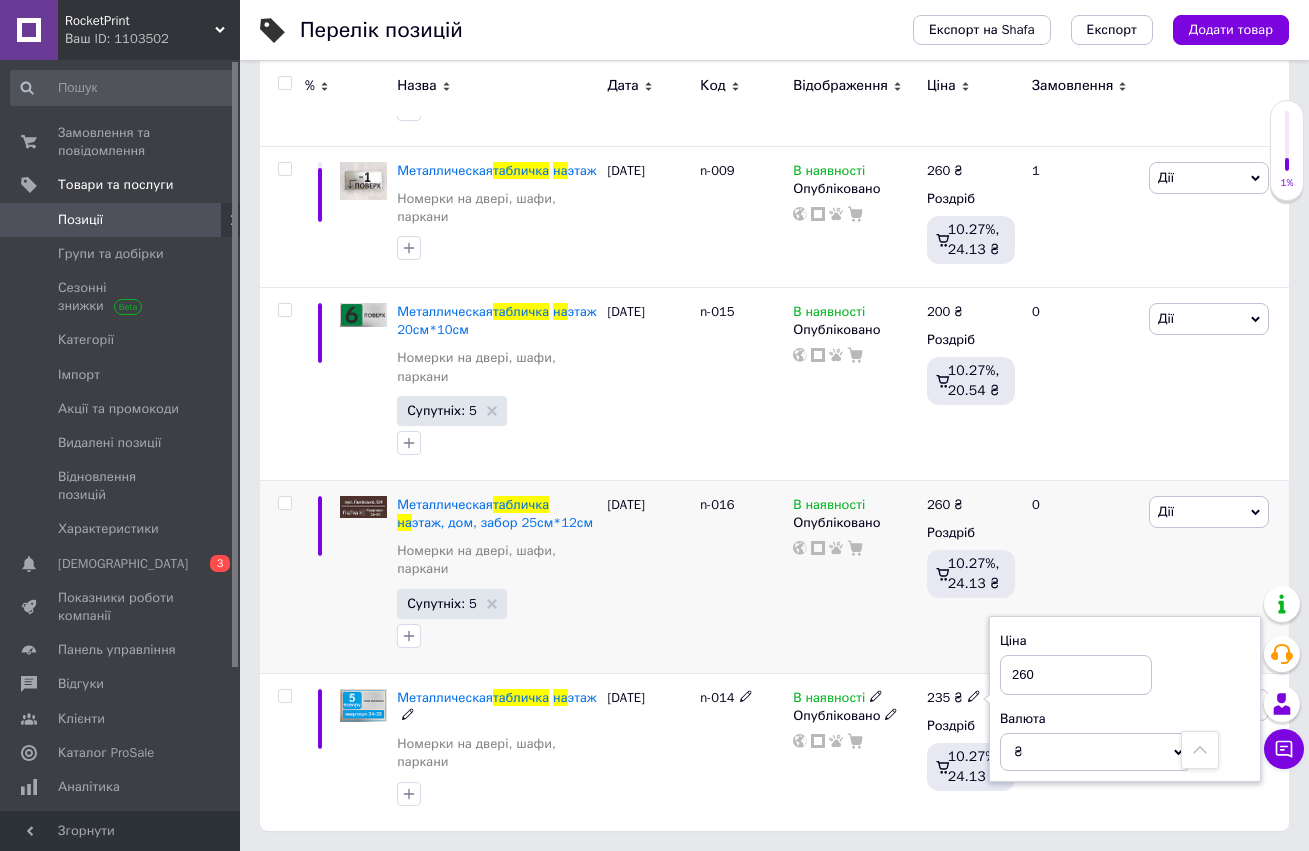 scroll, scrollTop: 1238, scrollLeft: 0, axis: vertical 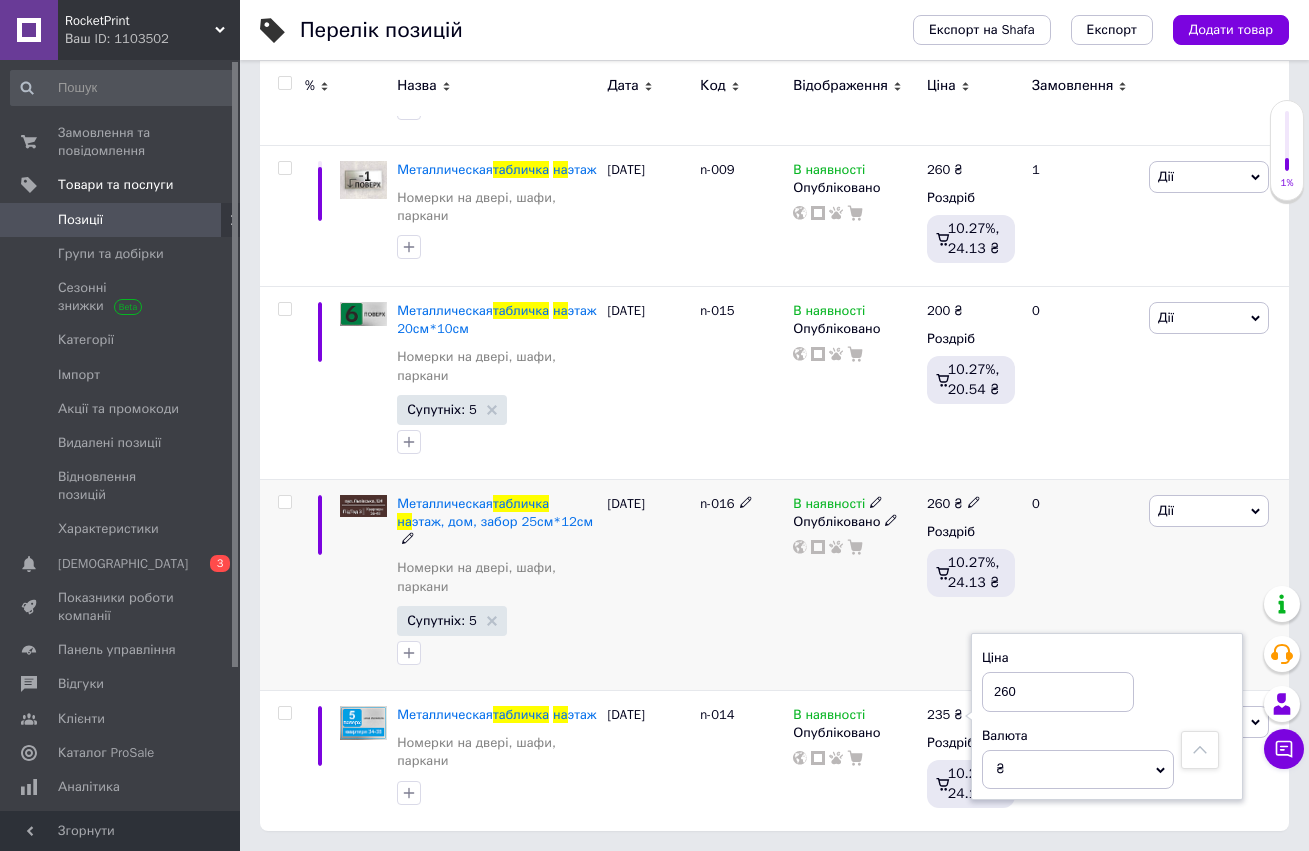 type on "260" 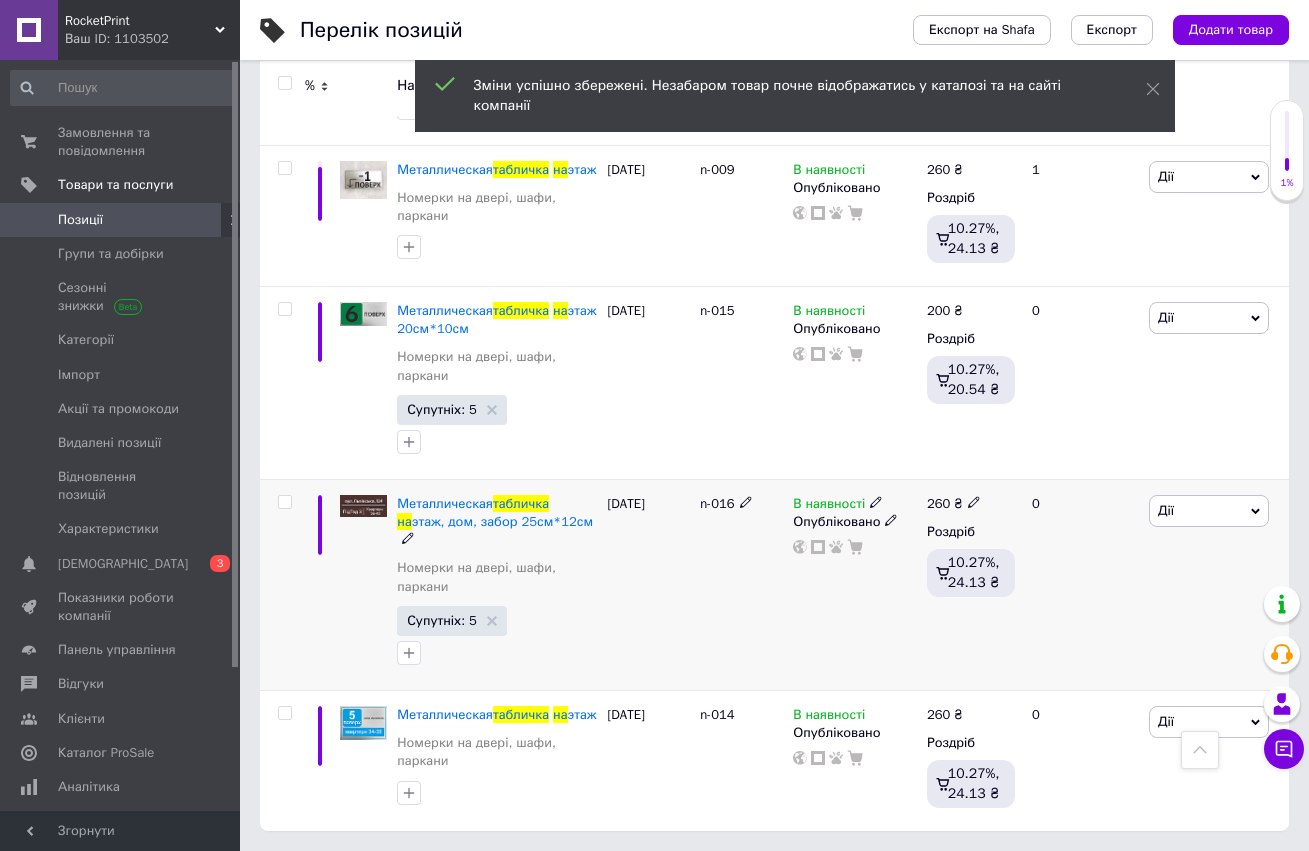 click on "В наявності Опубліковано" at bounding box center [855, 584] 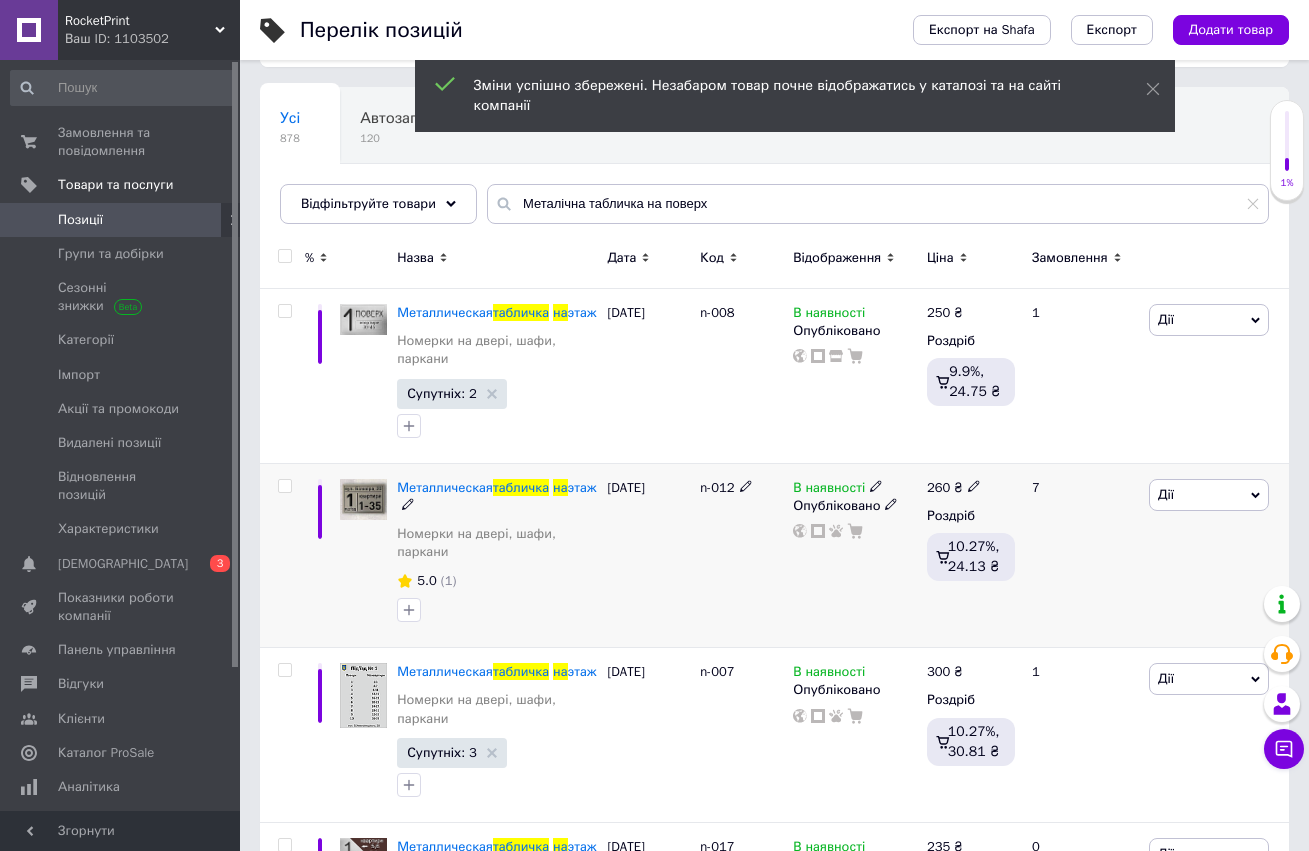scroll, scrollTop: 0, scrollLeft: 0, axis: both 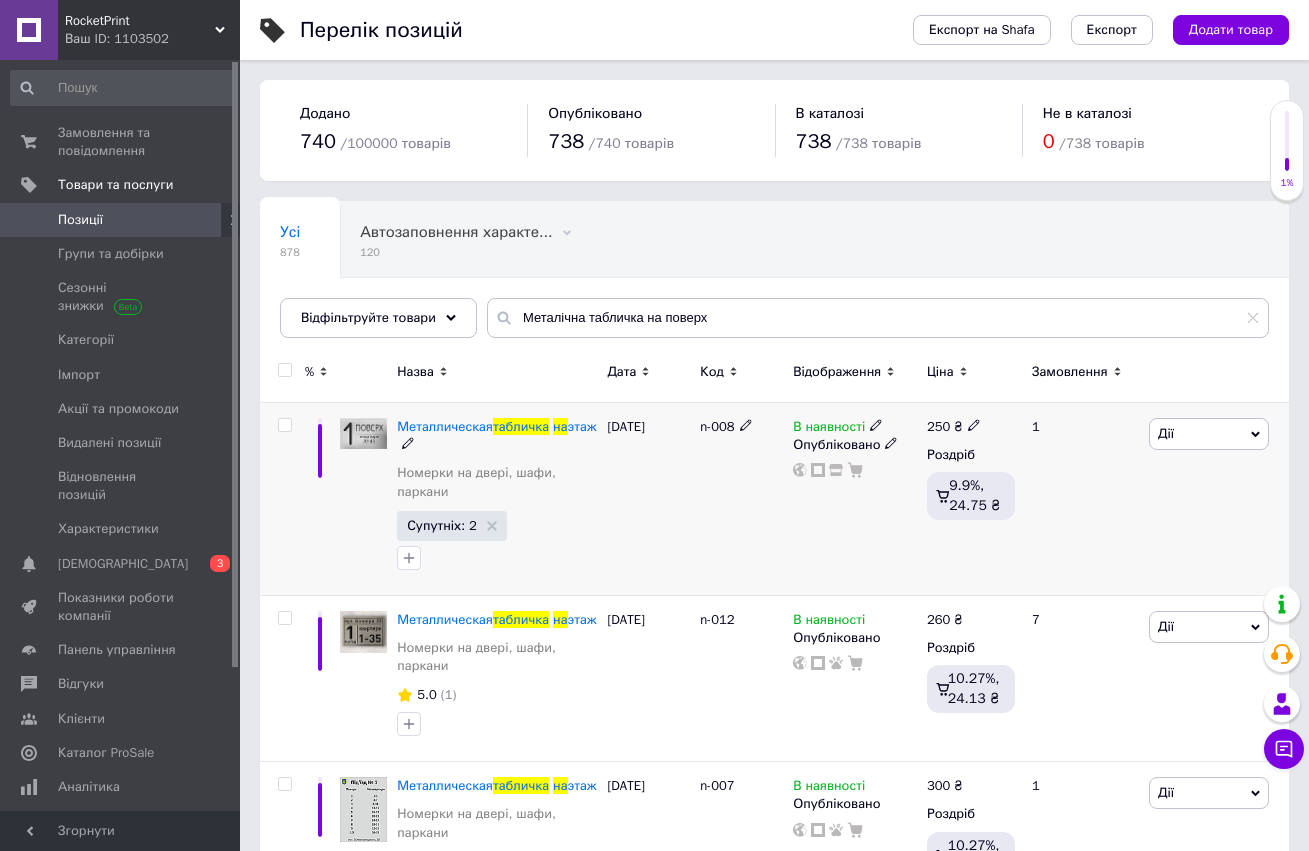 click 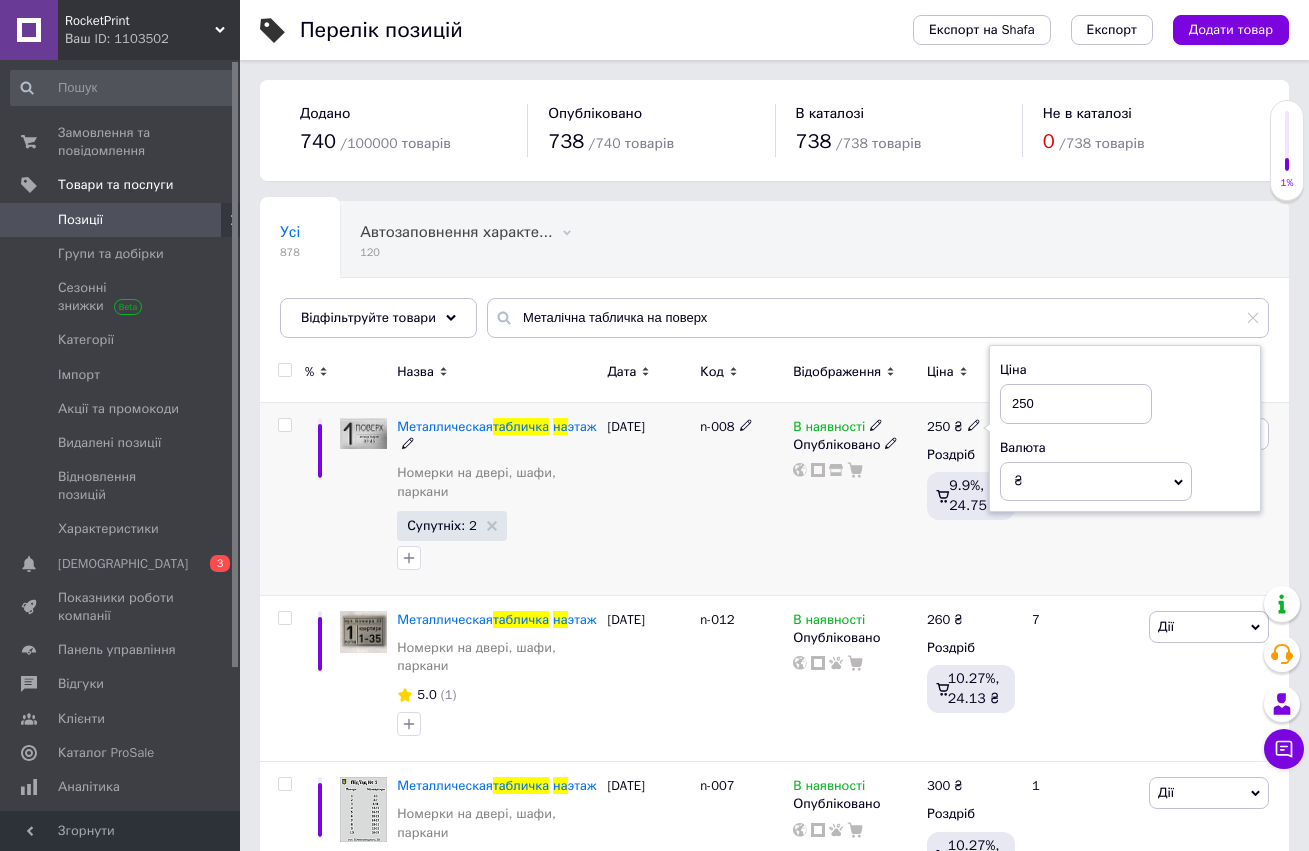 click on "250" at bounding box center [1076, 404] 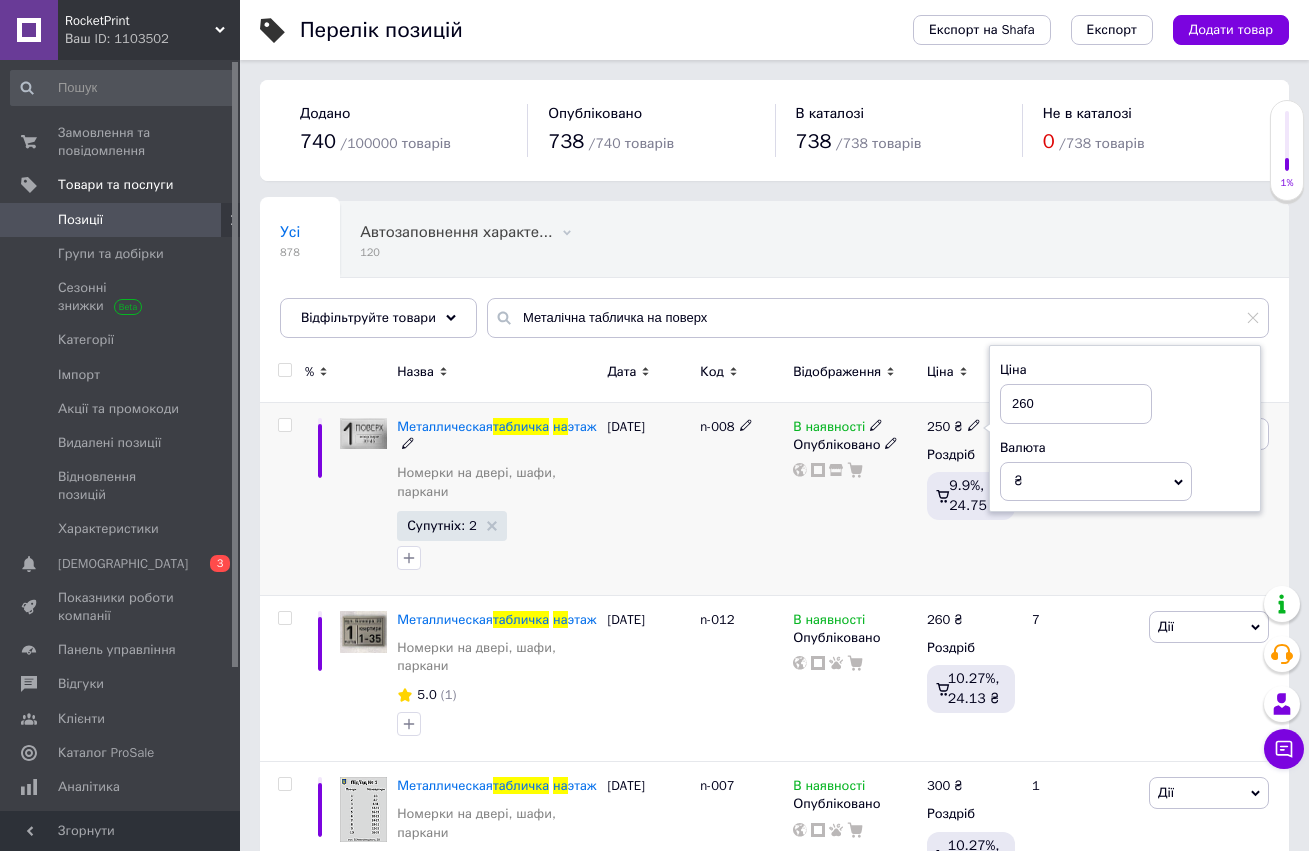 type on "260" 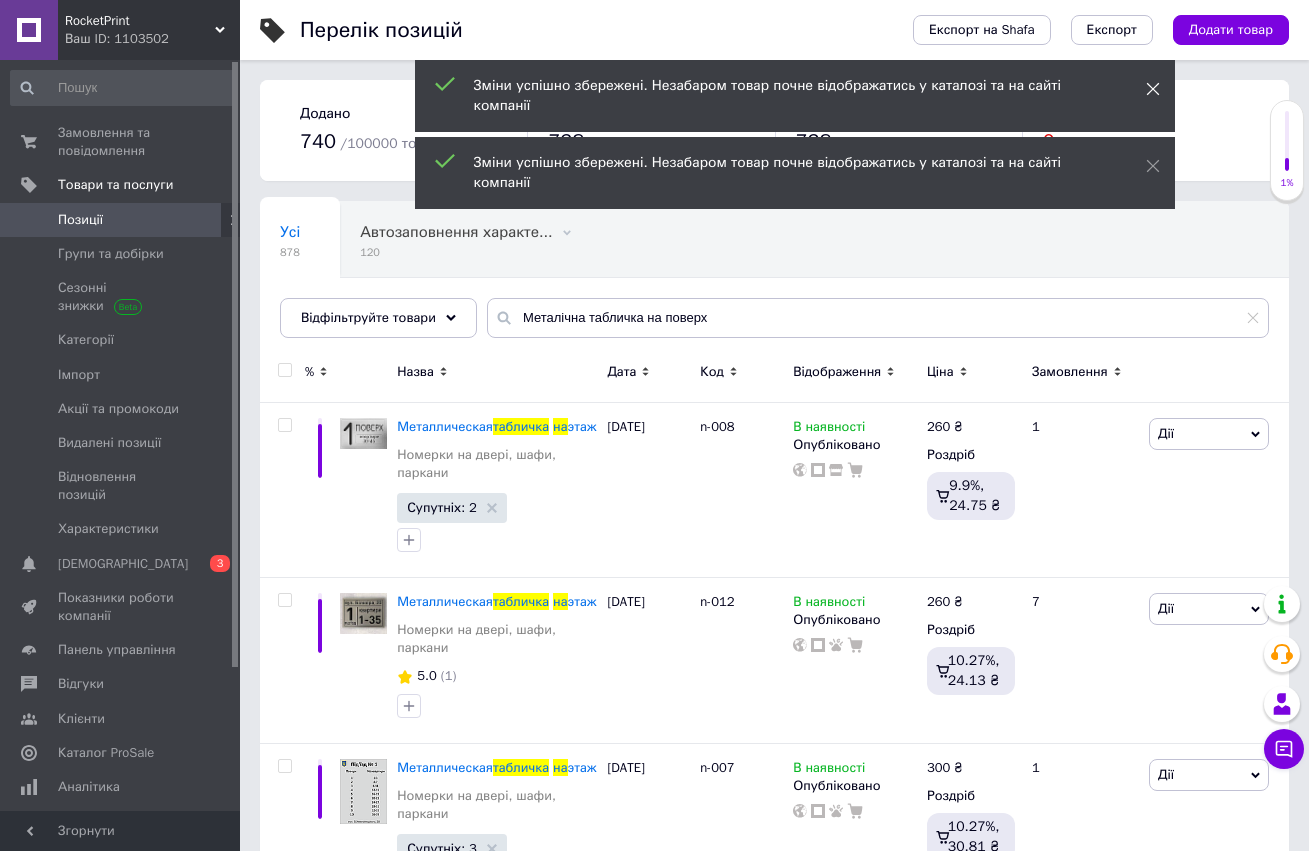 click 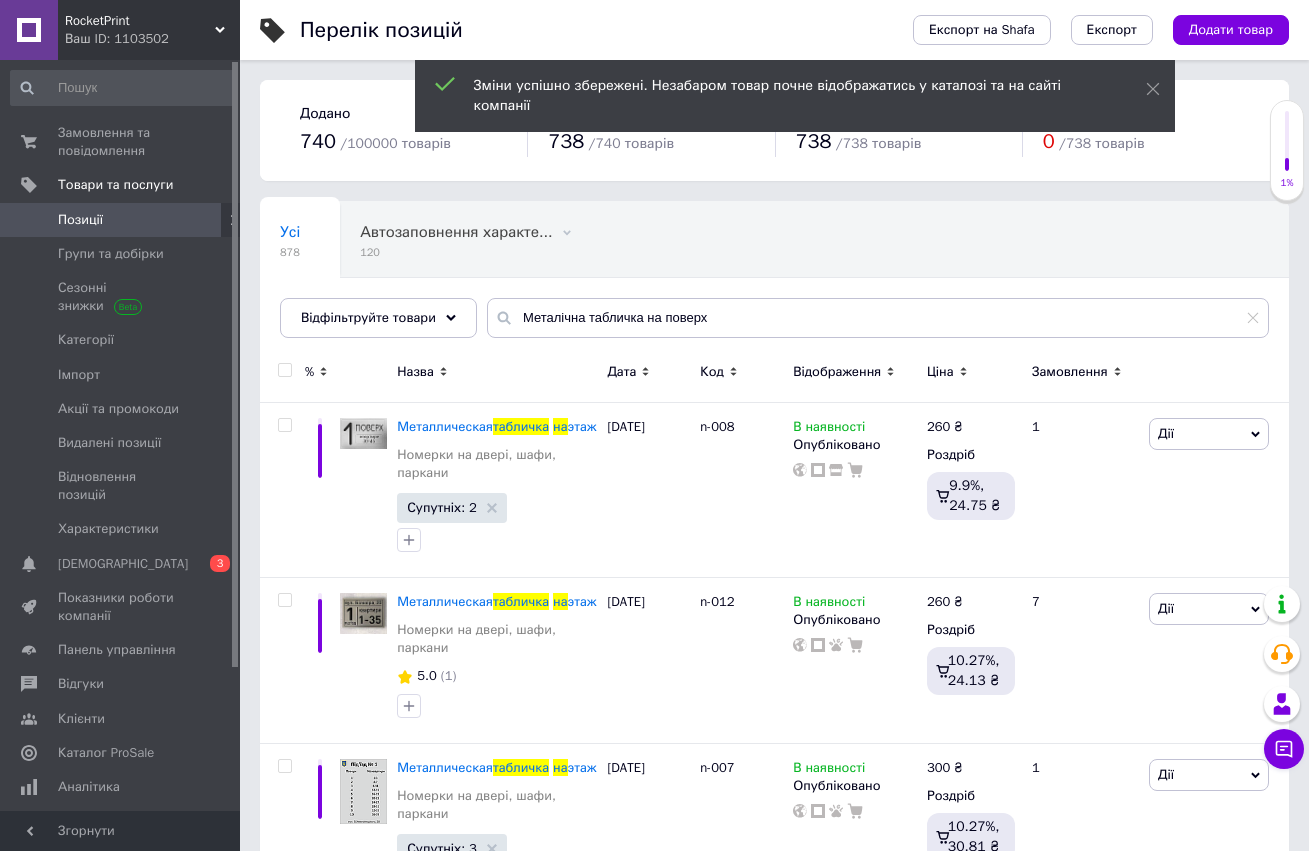 click on "Додано 740   / 100000   товарів Опубліковано 738   / 740   товарів В каталозі 738   / 738   товарів Не в каталозі 0   / 738   товарів" at bounding box center [774, 130] 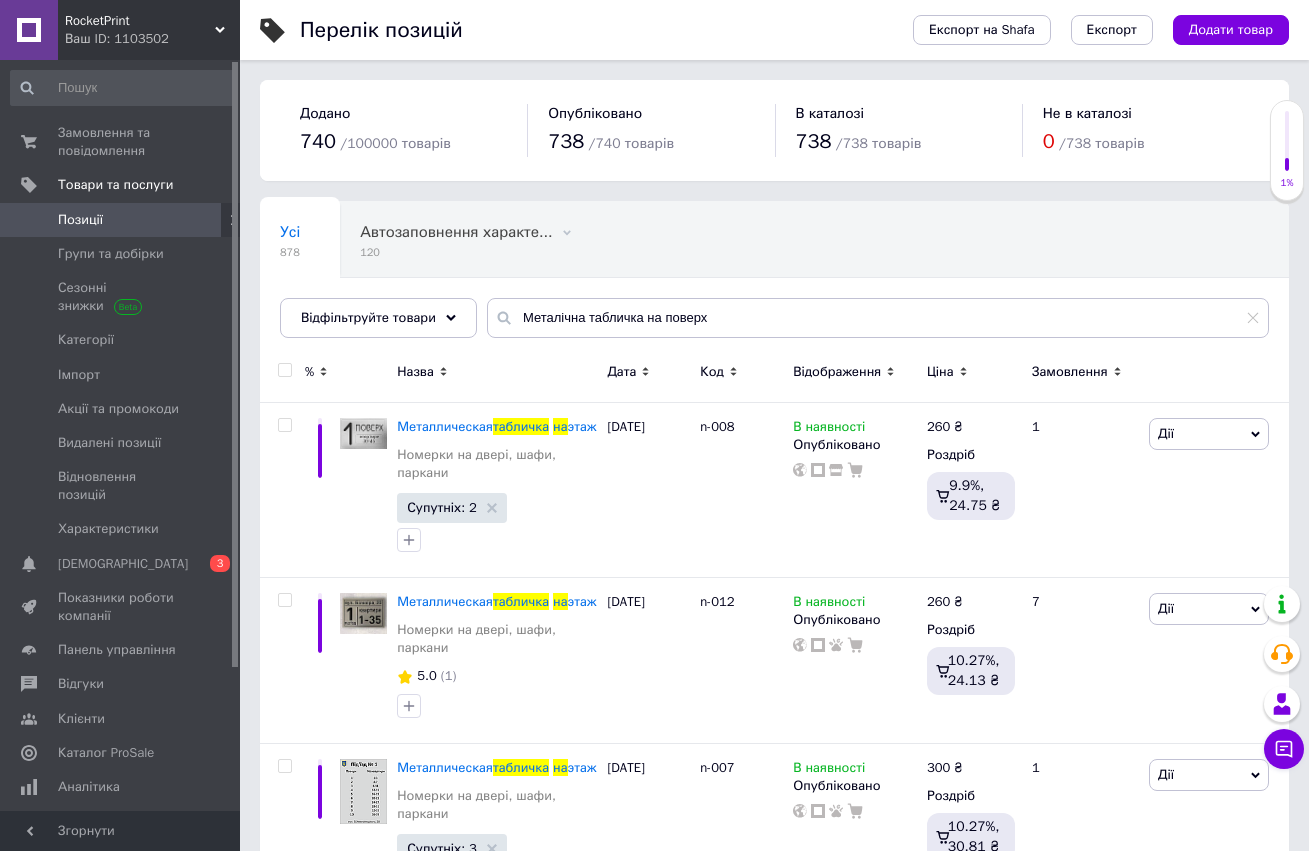 click on "Усі 878 Автозаповнення характе... 120 Видалити Редагувати Ok Відфільтровано...  Зберегти" at bounding box center [774, 279] 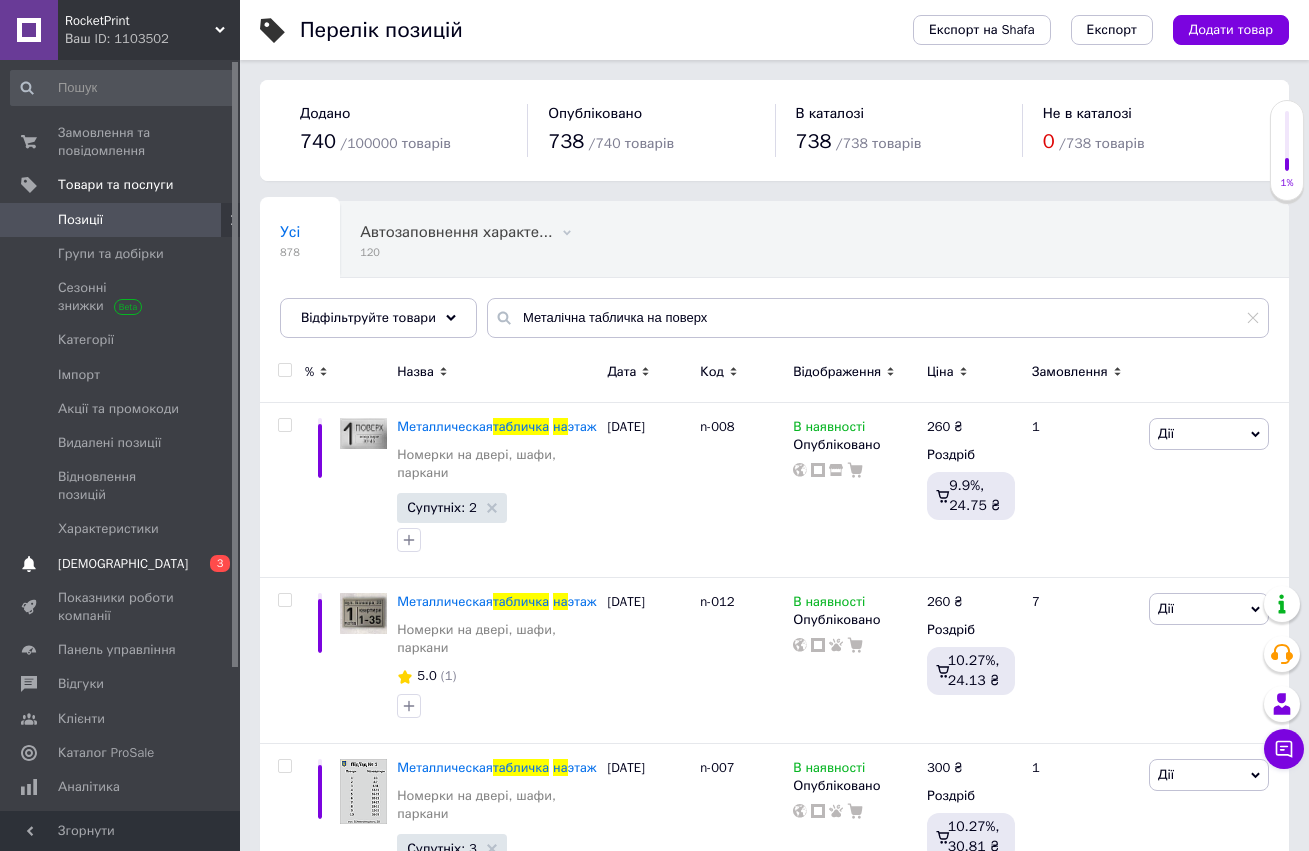 click on "[DEMOGRAPHIC_DATA]" at bounding box center (121, 564) 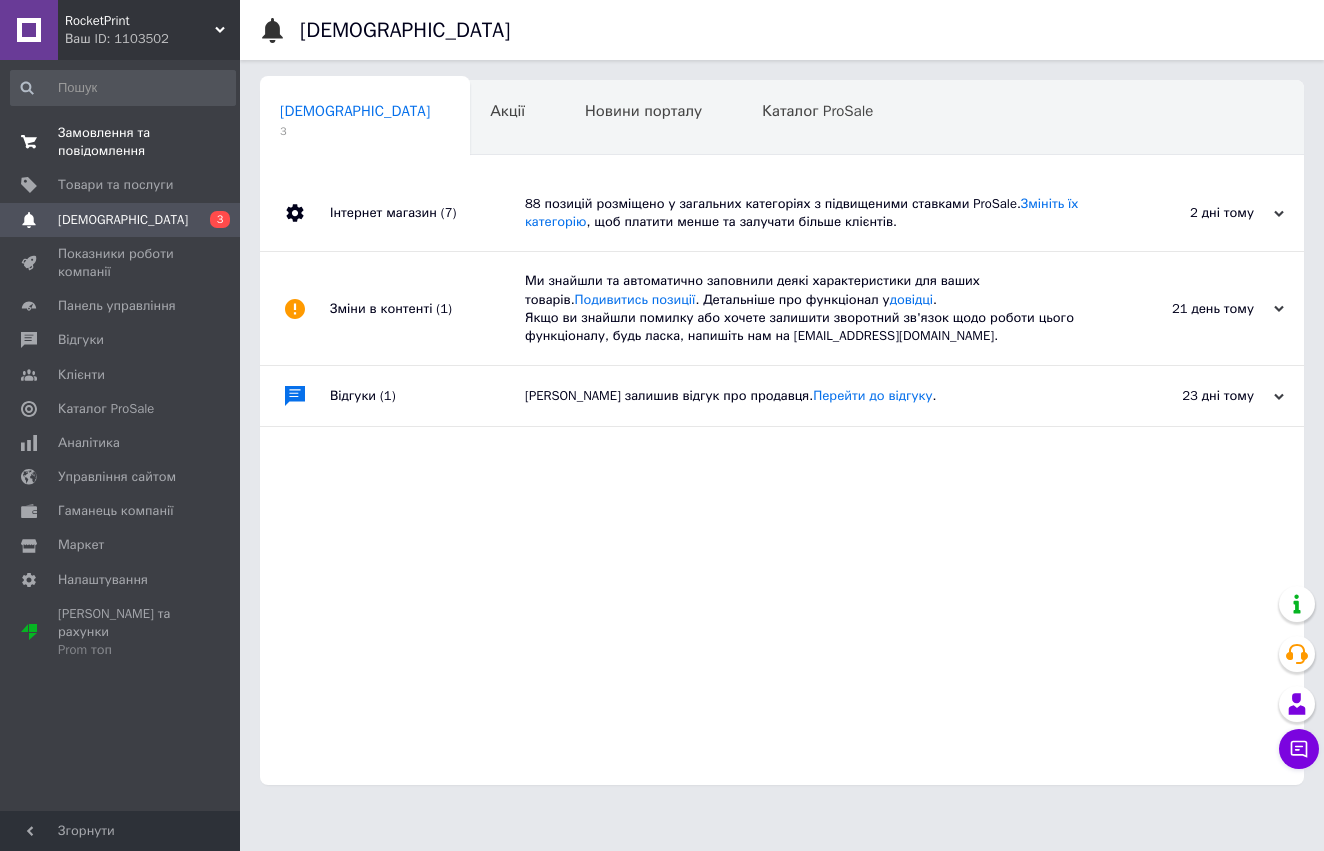 click on "Замовлення та повідомлення" at bounding box center [121, 142] 